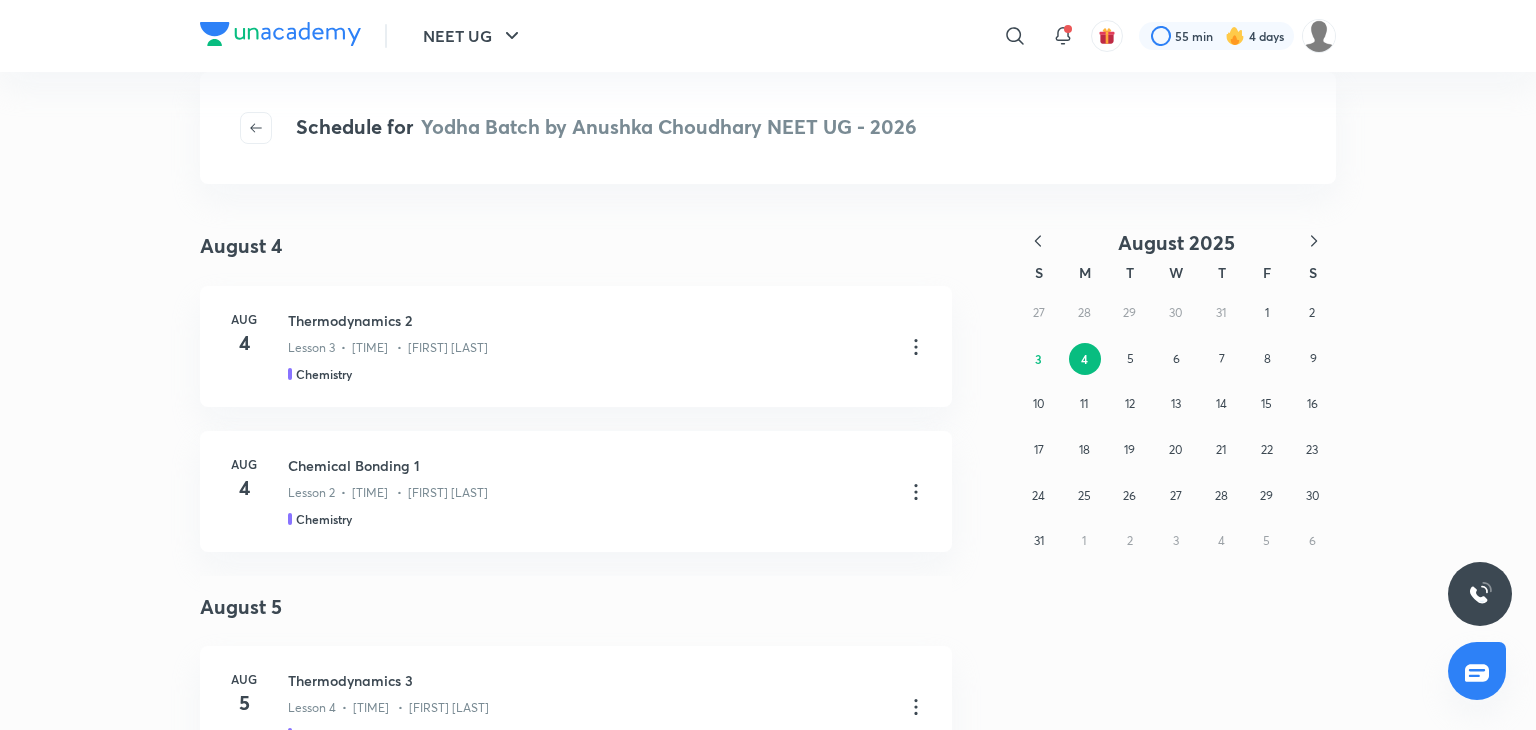 scroll, scrollTop: 0, scrollLeft: 0, axis: both 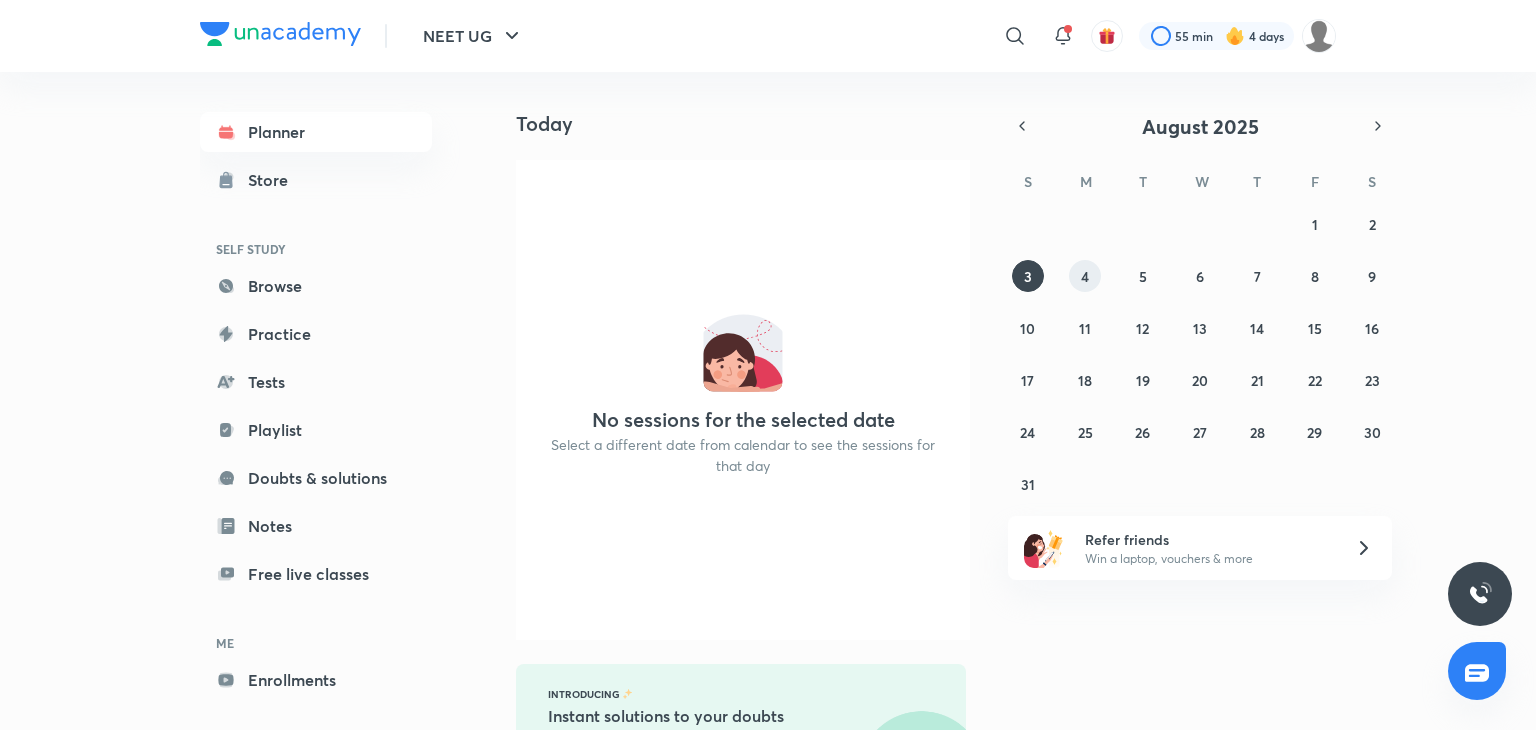 click on "4" at bounding box center [1085, 276] 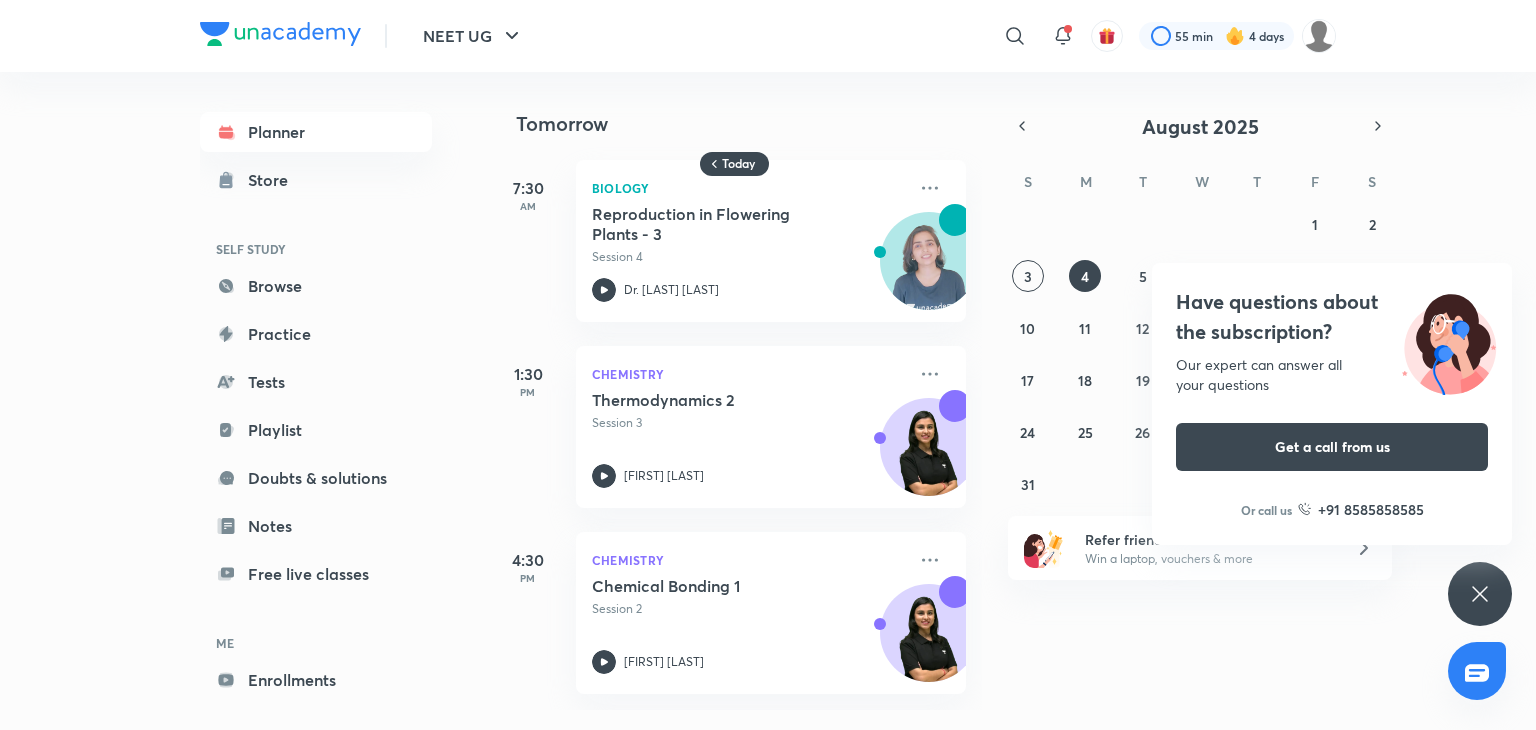 click on "Have questions about the subscription? Our expert can answer all your questions Get a call from us Or call us +91 8585858585" at bounding box center (1480, 594) 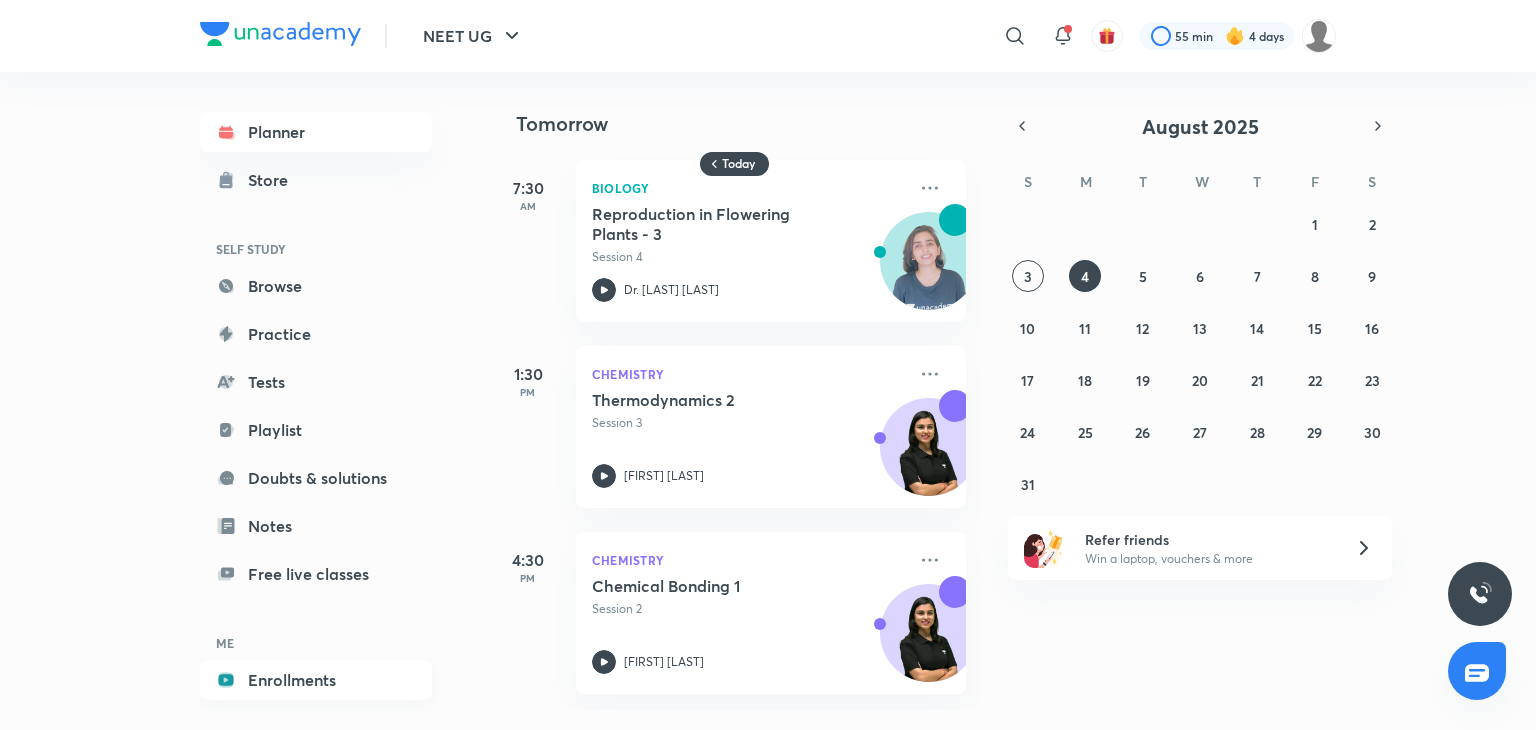 click on "Enrollments" at bounding box center [316, 680] 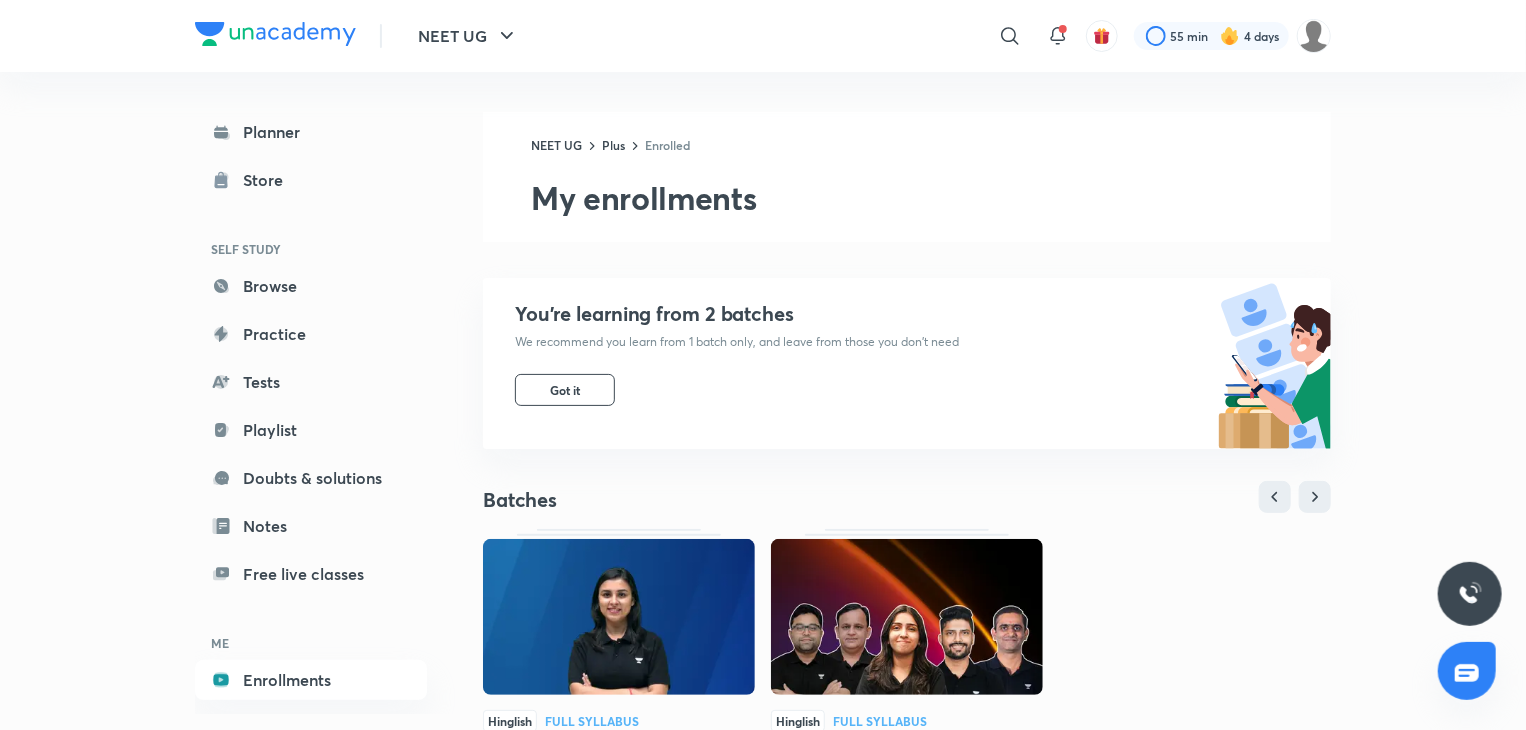 click at bounding box center (619, 617) 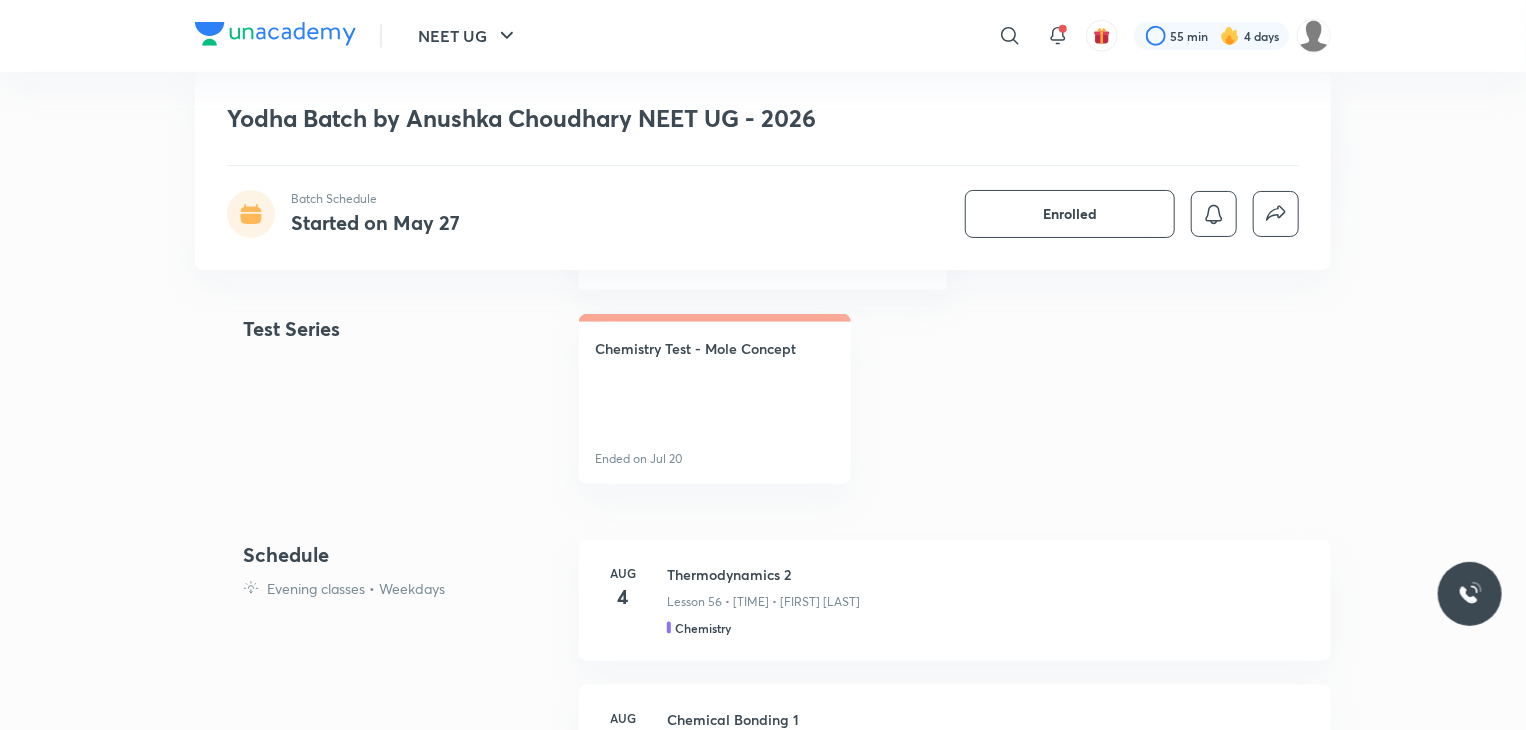 scroll, scrollTop: 872, scrollLeft: 0, axis: vertical 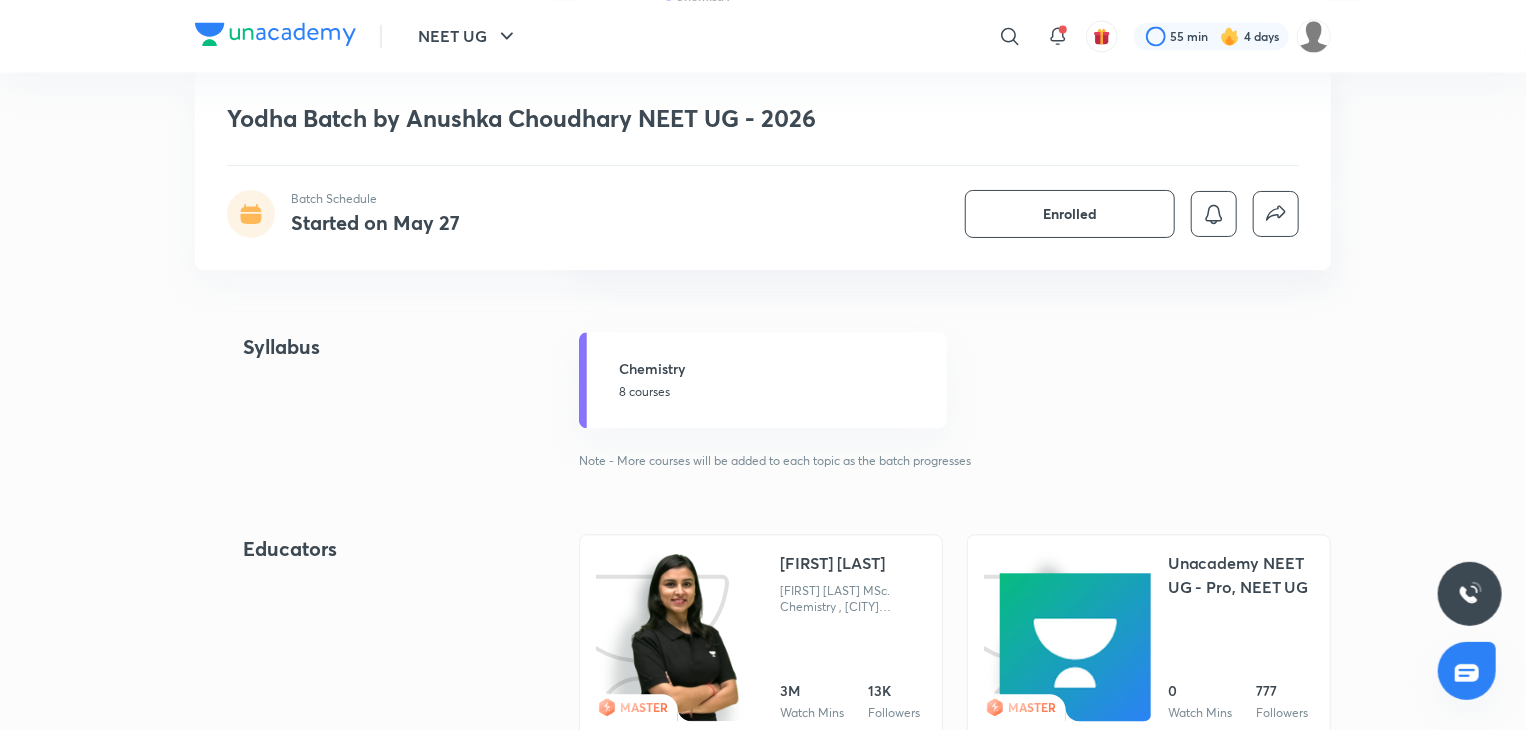 click on "MASTER Anushka Choudhary Anushka Choudhary
MSc. Chemistry , Delhi University
7+ years of Experience
Taught at many renowned institutions offline and online.
Mento 3M Watch Mins 13K Followers" at bounding box center [761, 636] 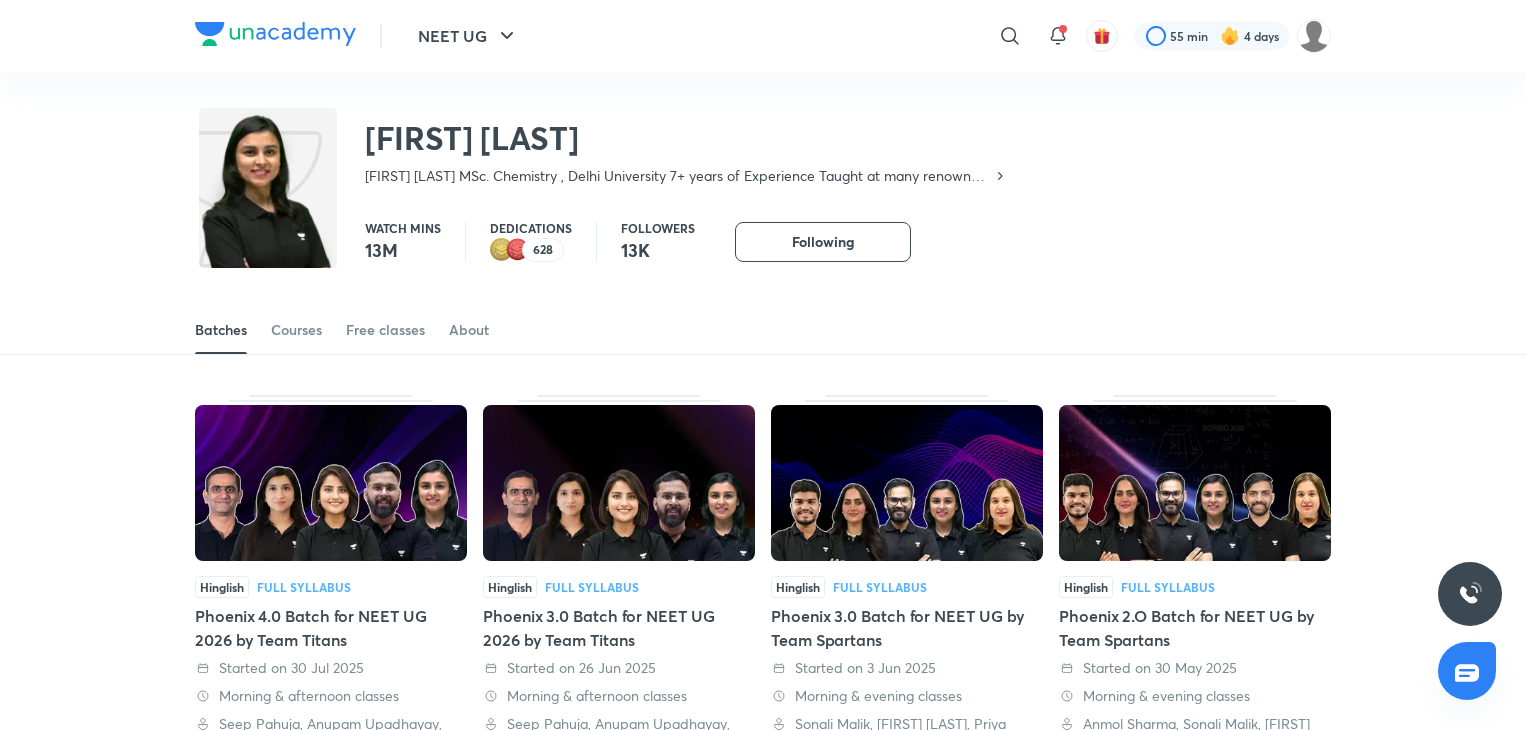 scroll, scrollTop: 0, scrollLeft: 0, axis: both 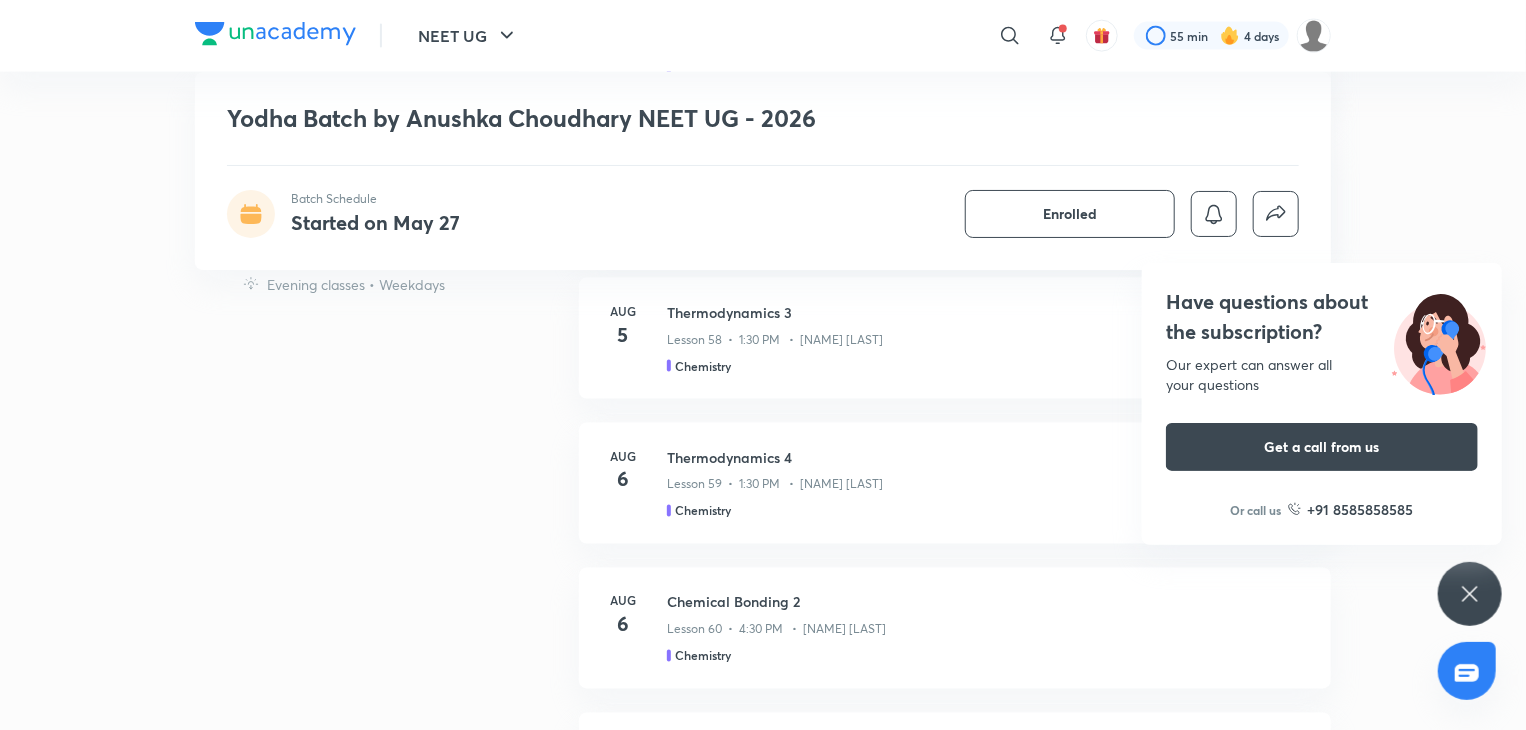 click on "Have questions about the subscription? Our expert can answer all your questions Get a call from us Or call us +91 8585858585" at bounding box center (1470, 594) 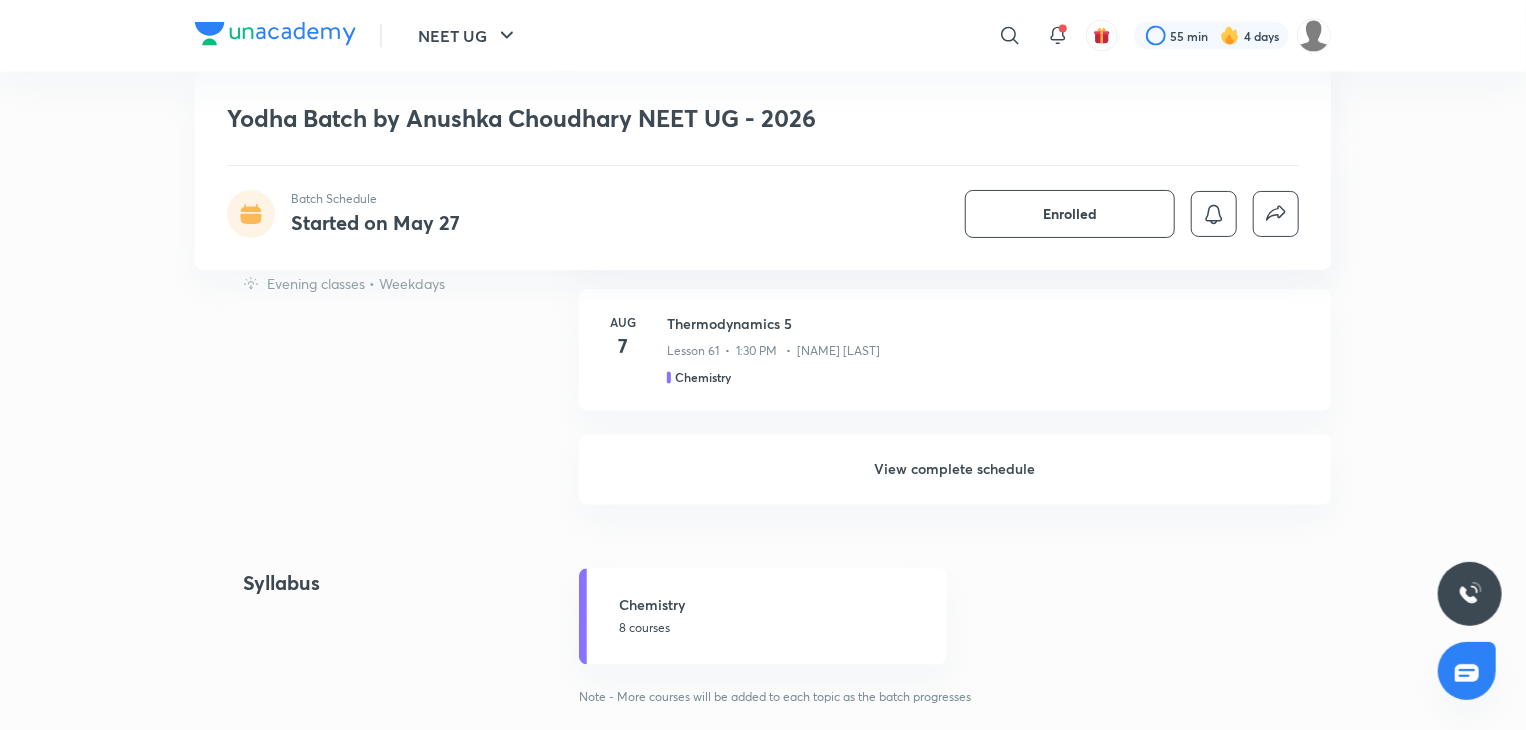 scroll, scrollTop: 1855, scrollLeft: 0, axis: vertical 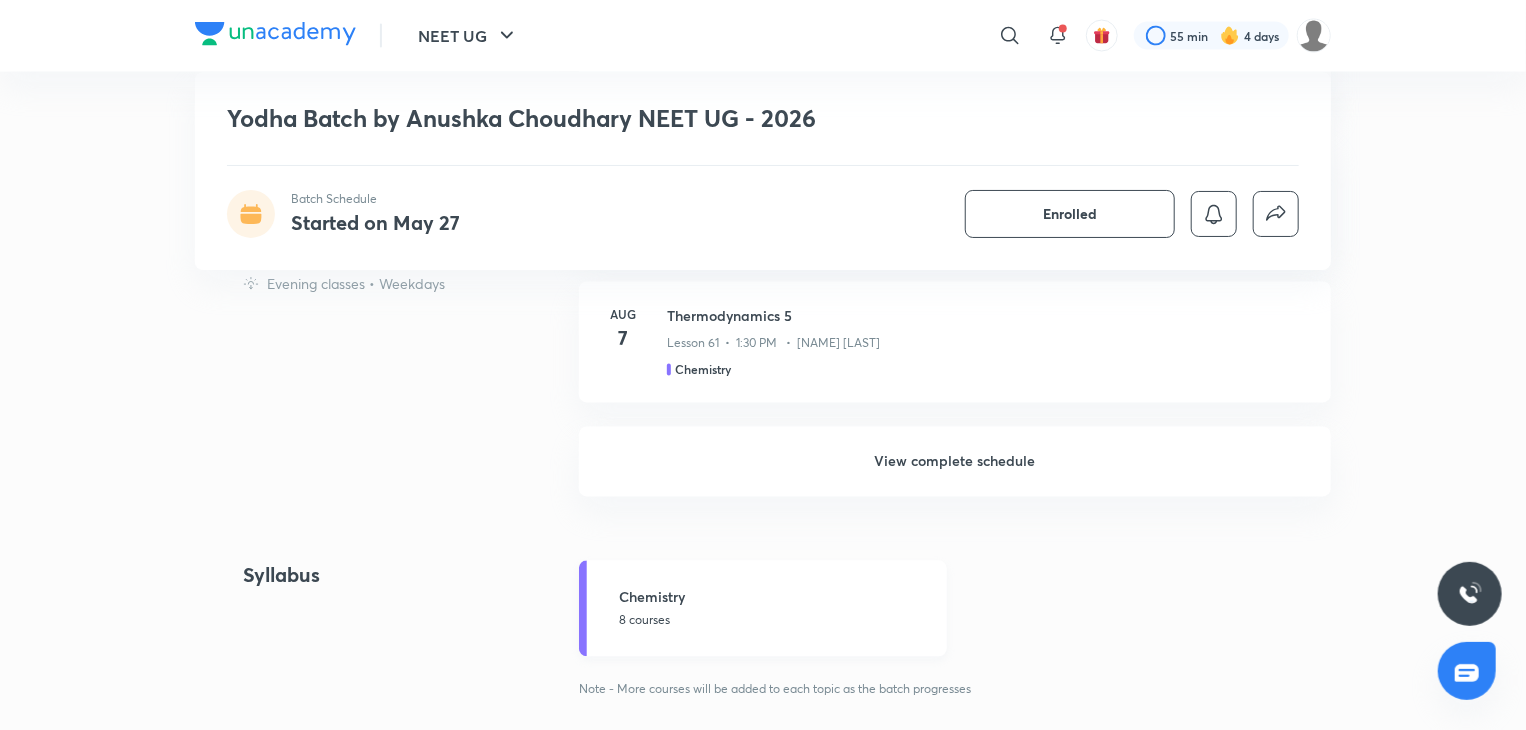click on "8 courses" at bounding box center [777, 621] 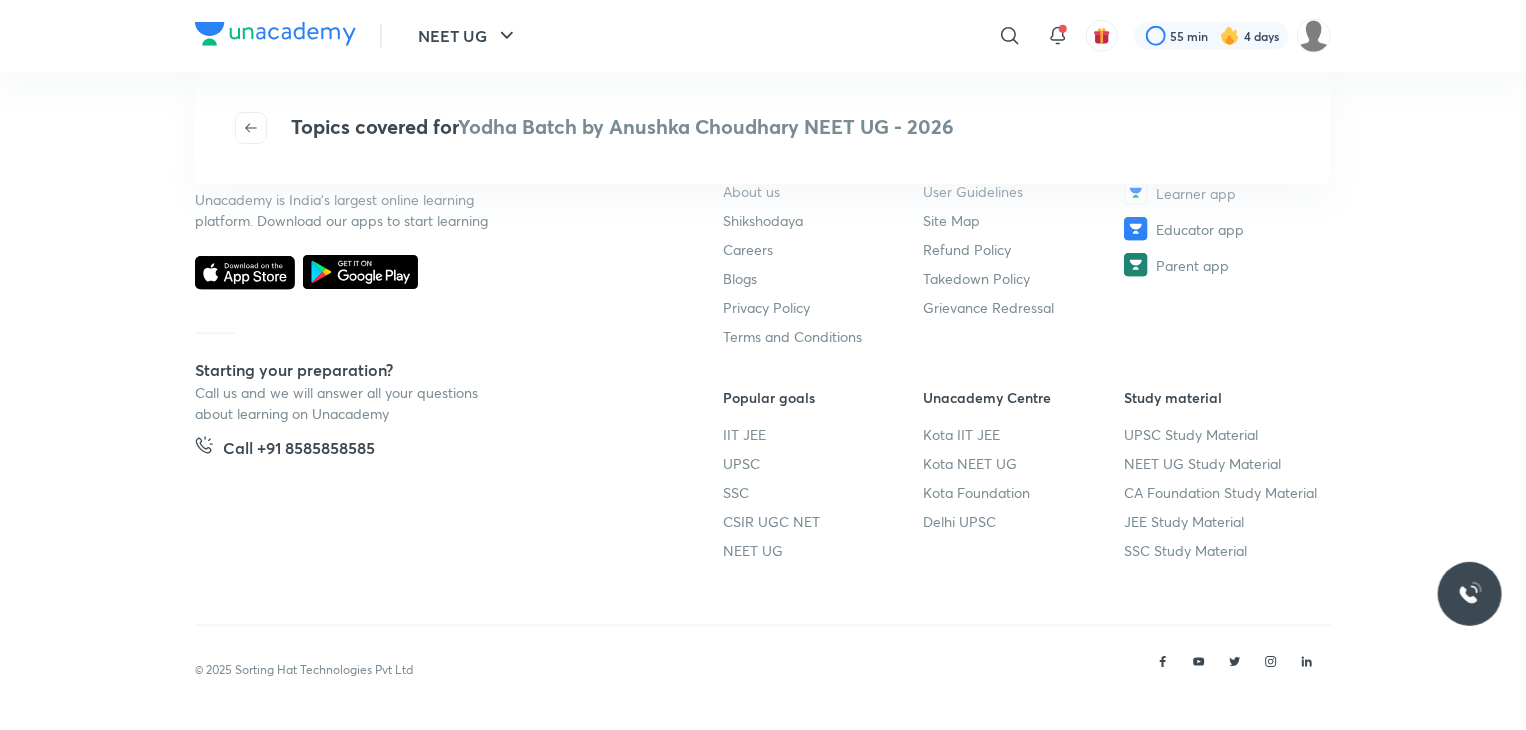 scroll, scrollTop: 0, scrollLeft: 0, axis: both 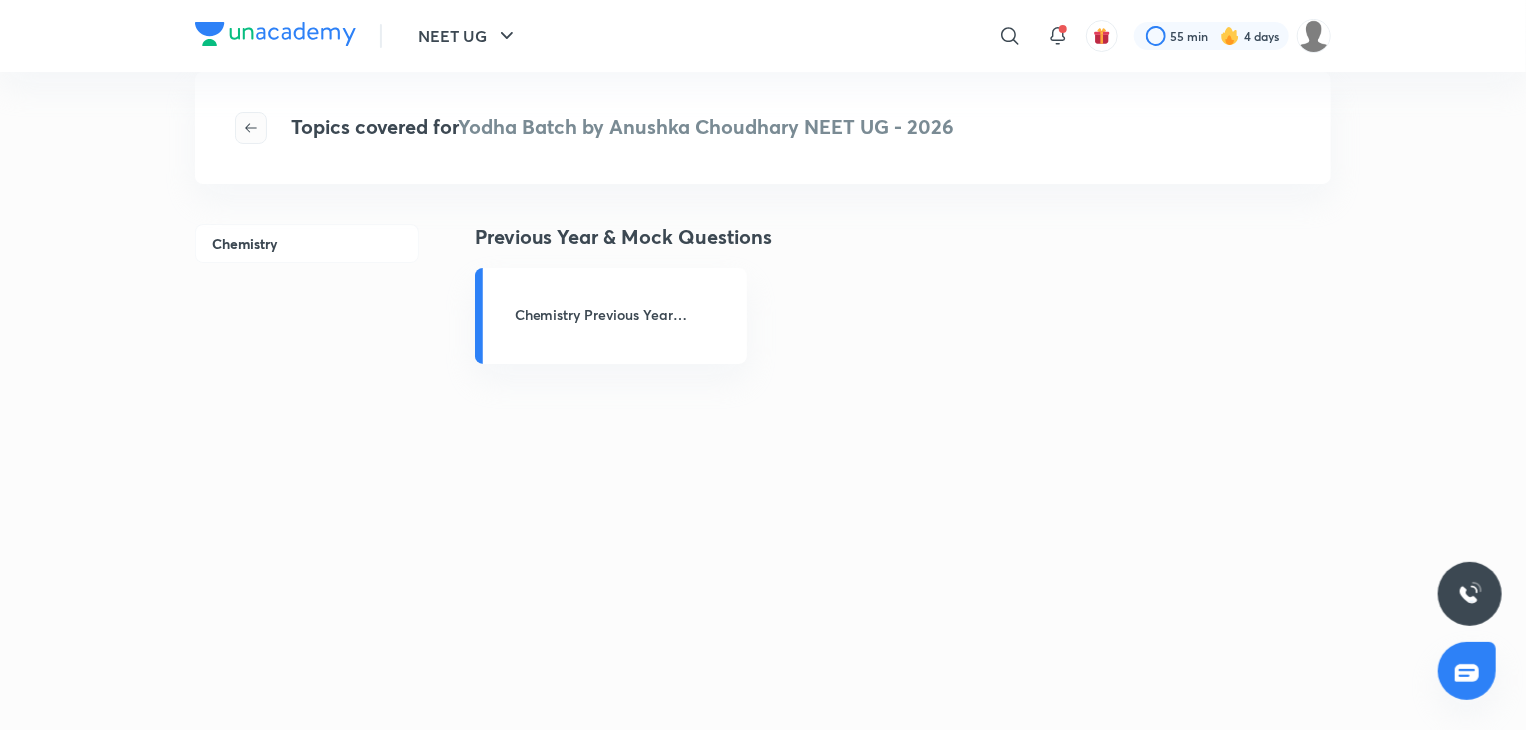 click 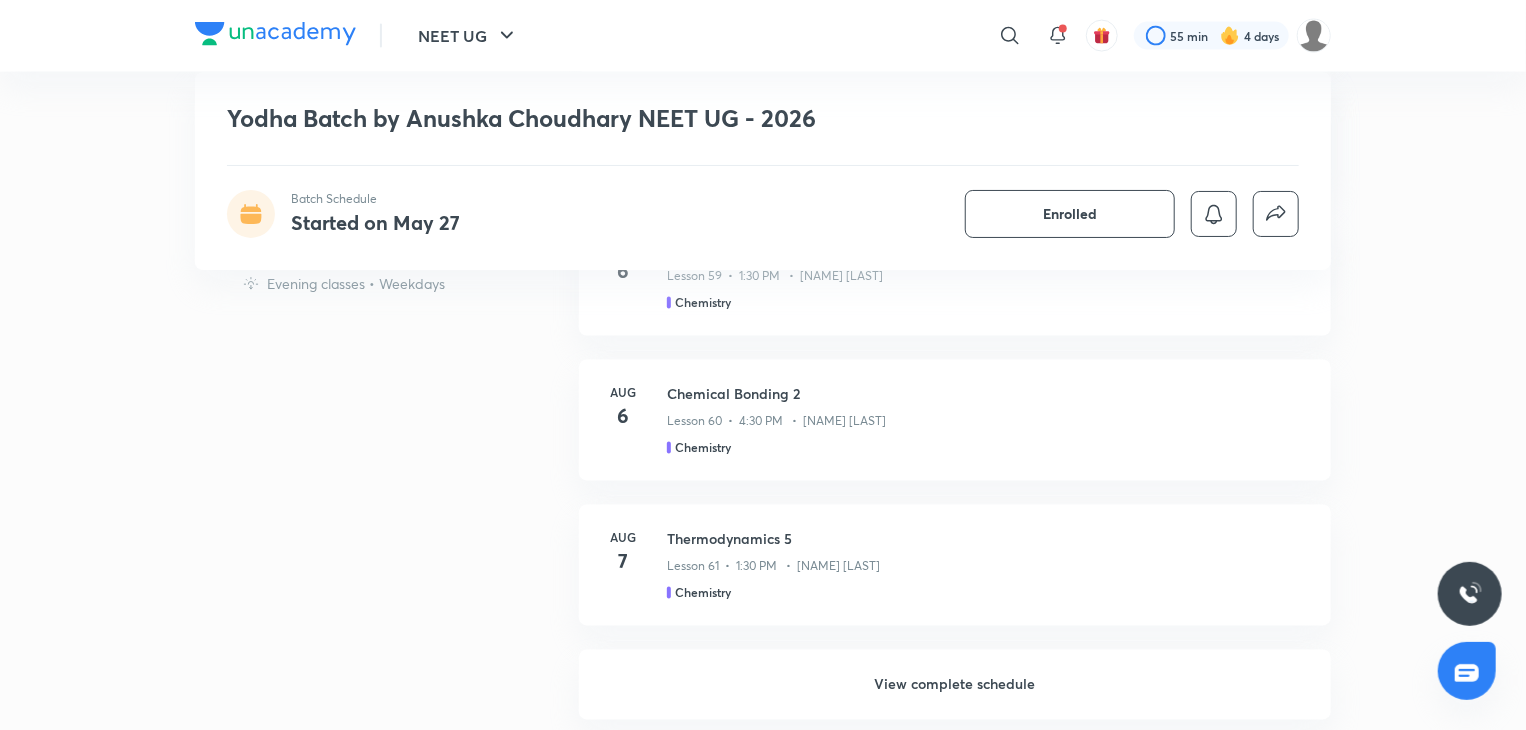 scroll, scrollTop: 1635, scrollLeft: 0, axis: vertical 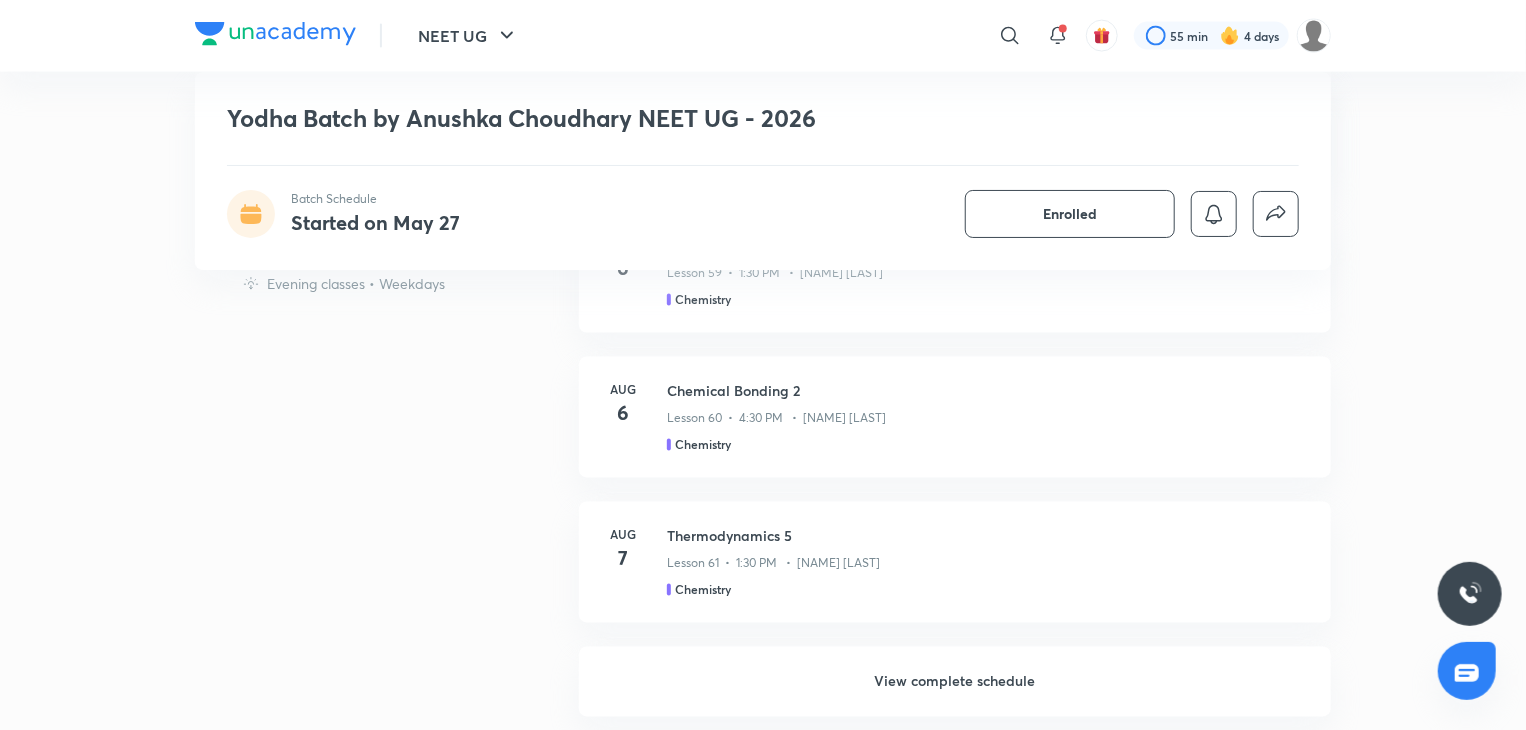 click on "View complete schedule" at bounding box center (955, 682) 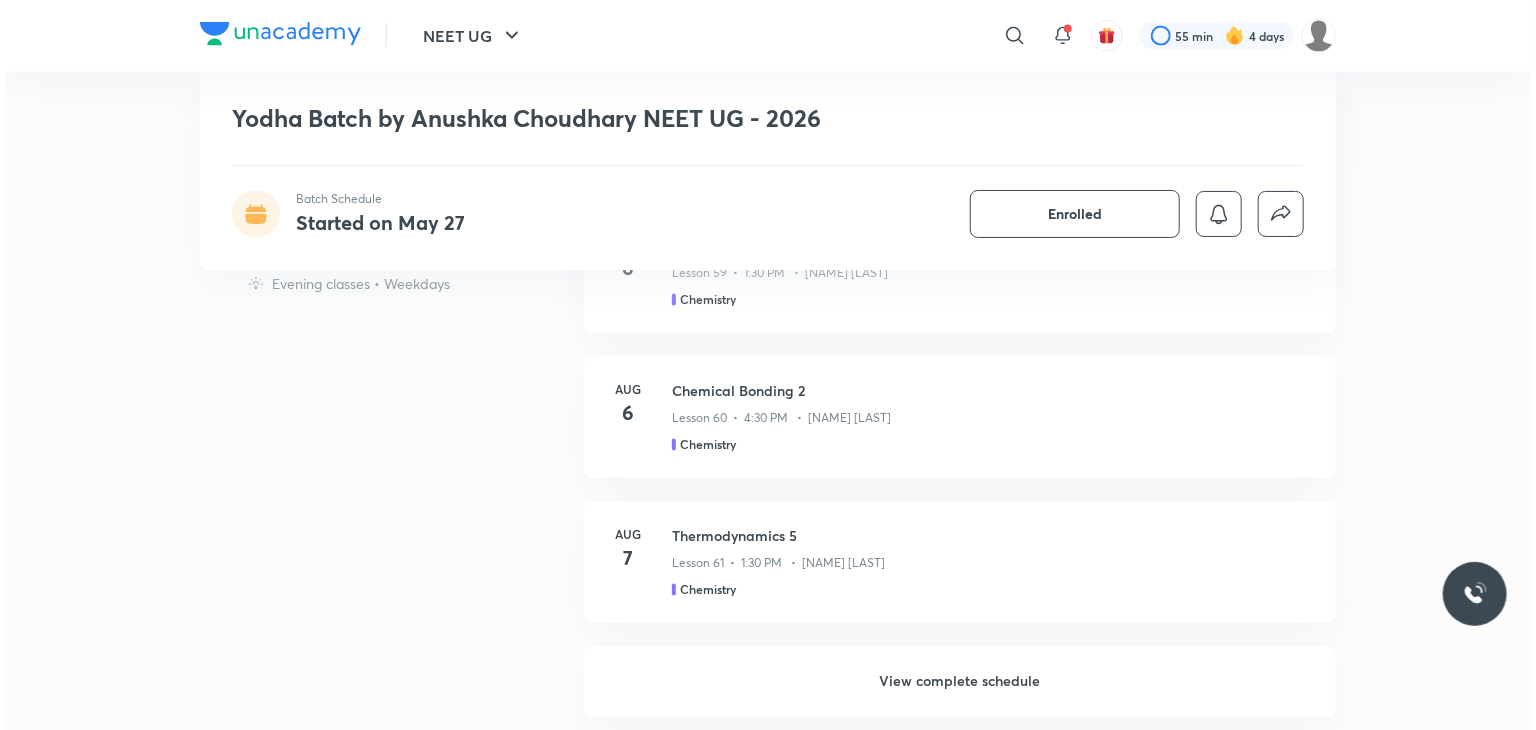 scroll, scrollTop: 0, scrollLeft: 0, axis: both 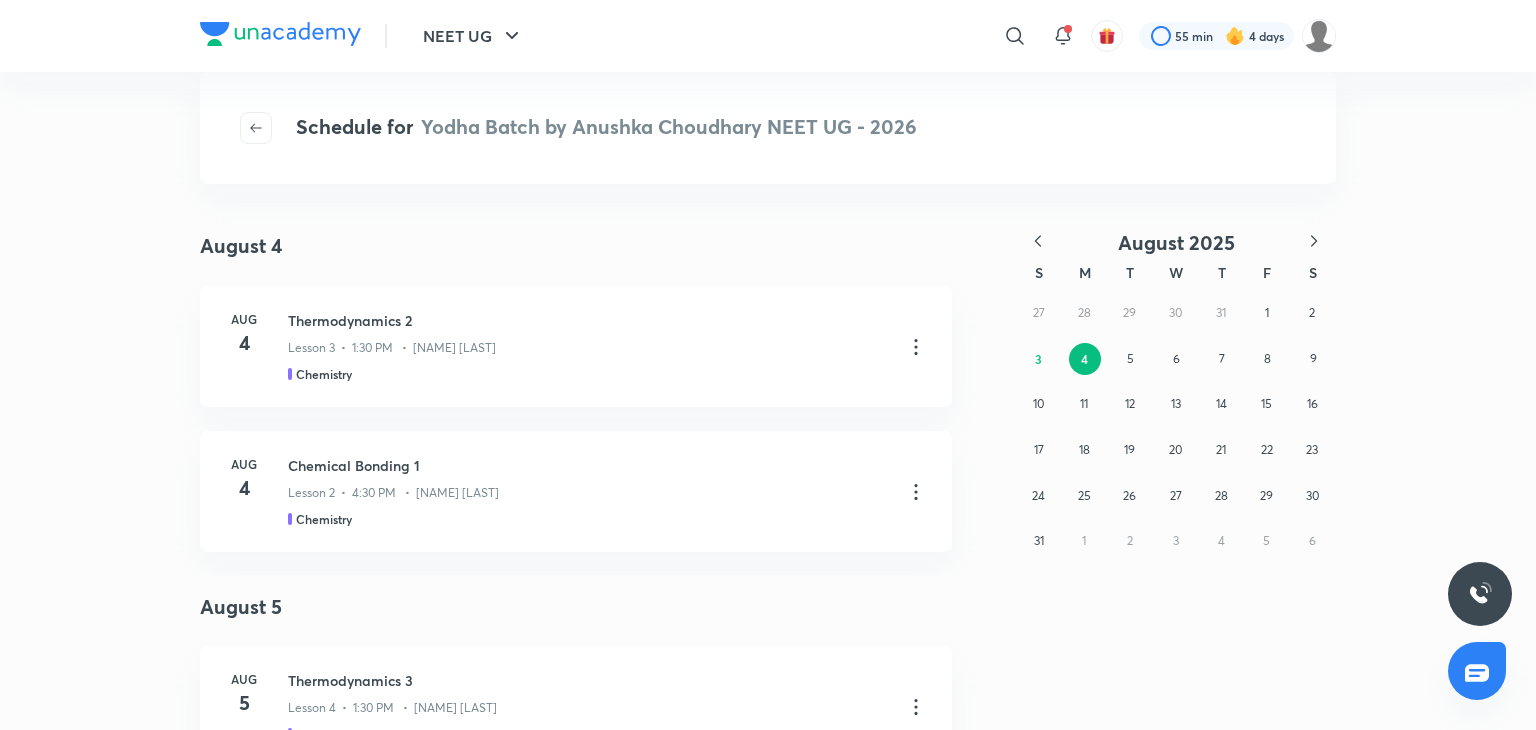 click 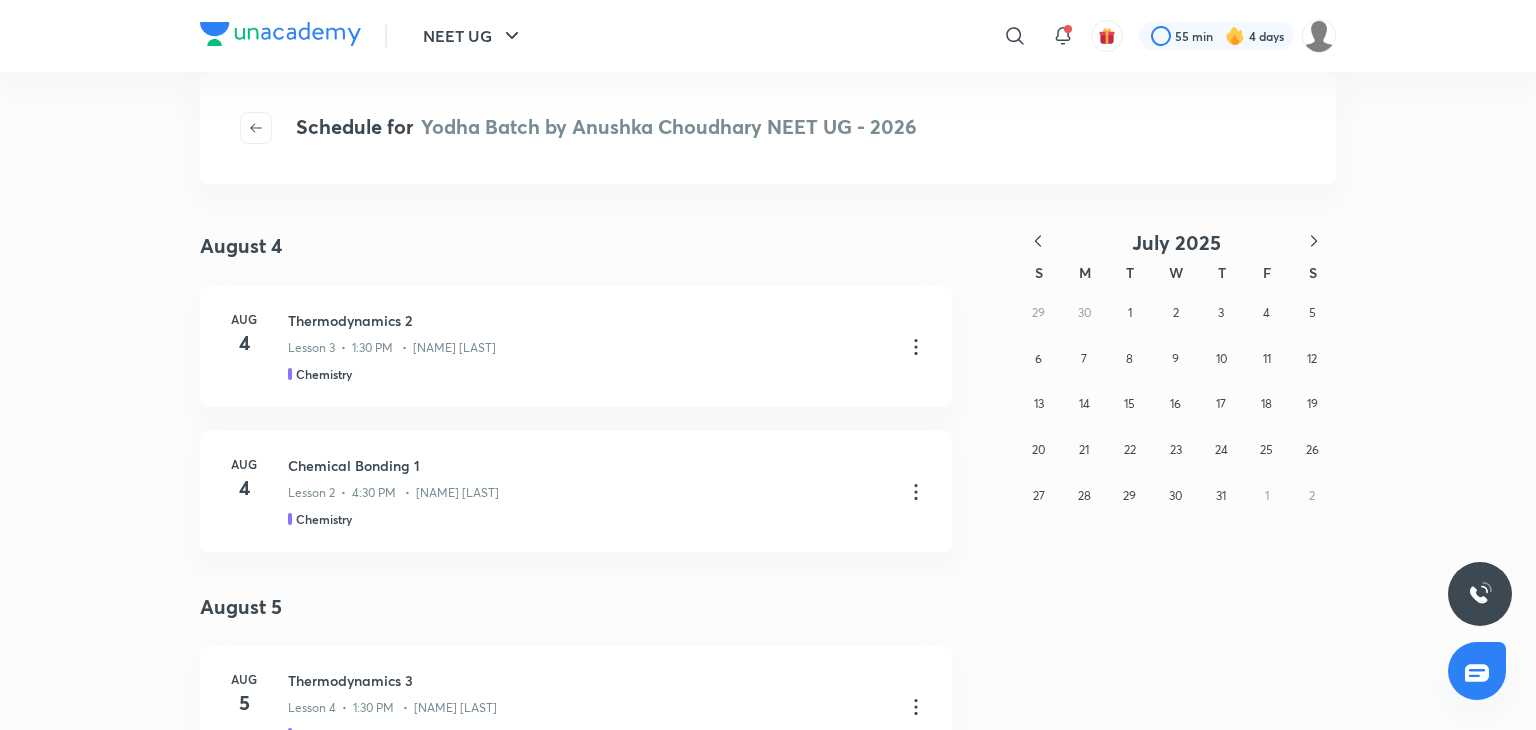 click 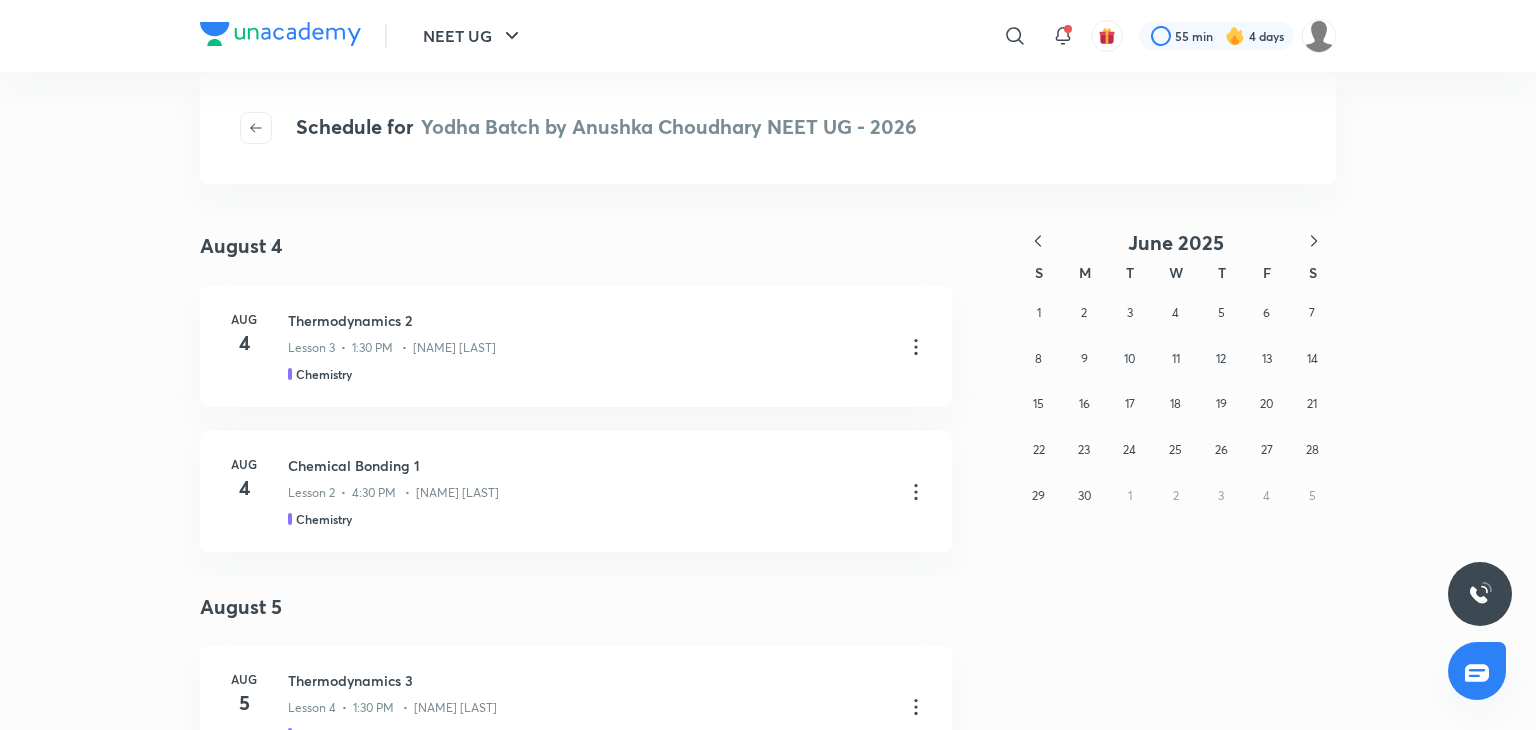 click 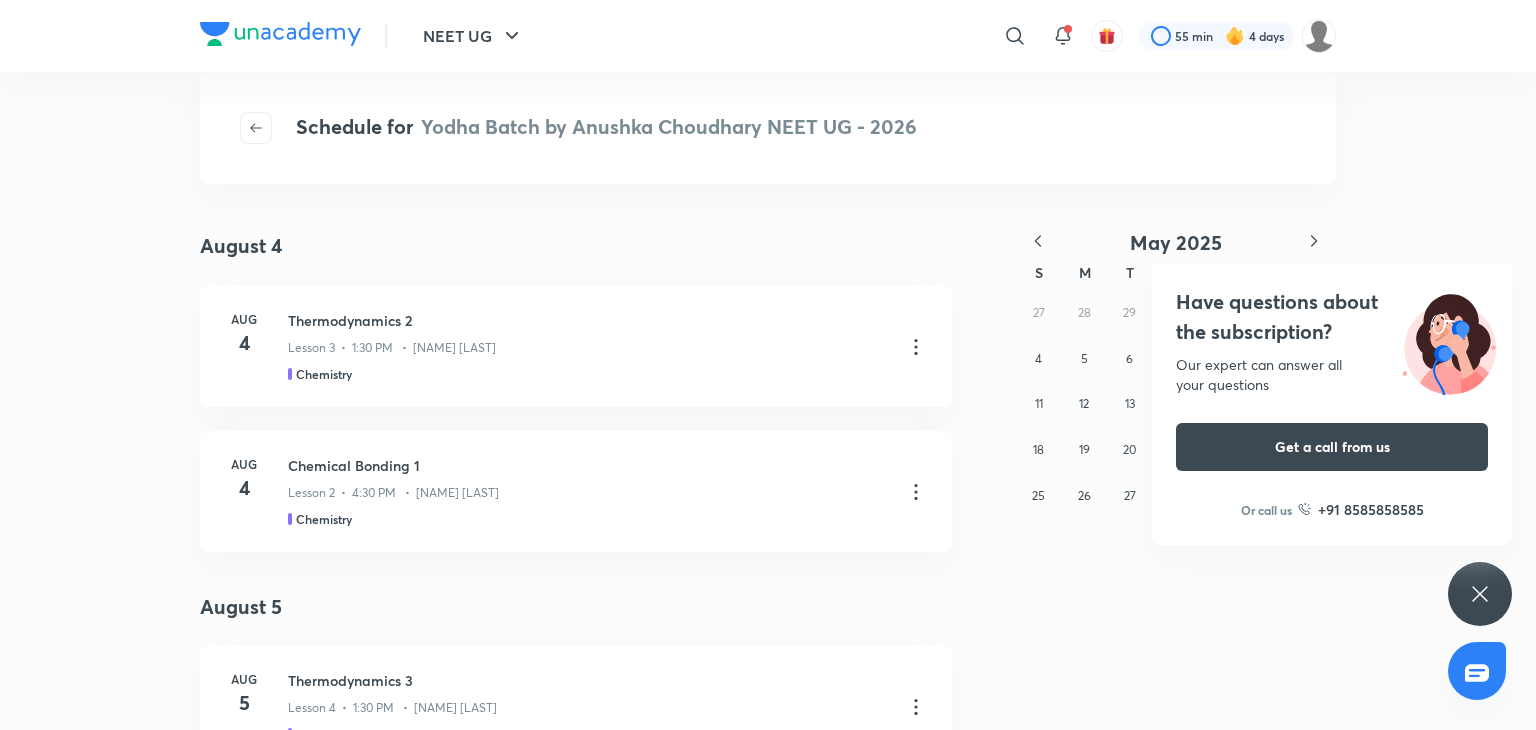 click on "Have questions about the subscription? Our expert can answer all your questions Get a call from us Or call us +91 8585858585" at bounding box center (1480, 594) 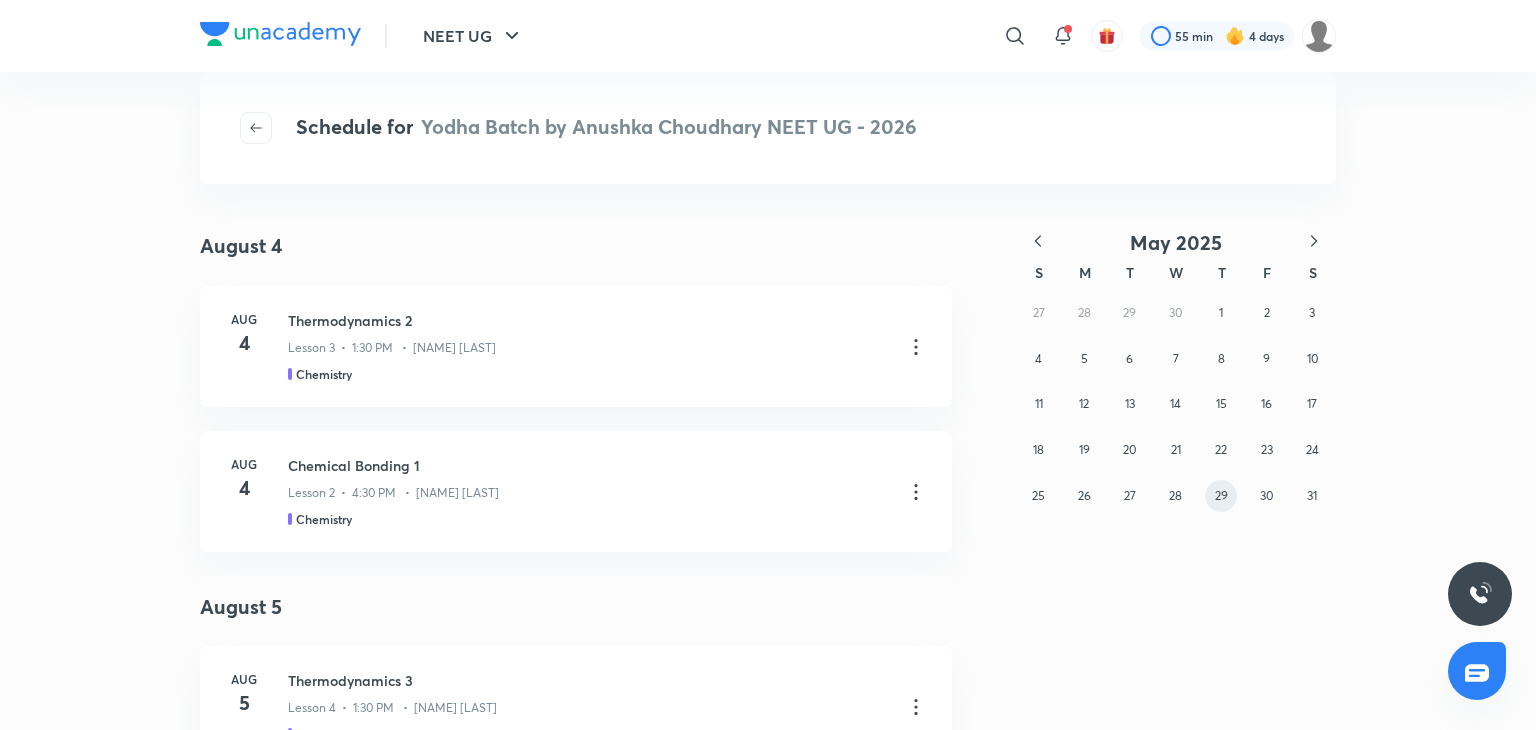 click on "29" at bounding box center [1221, 496] 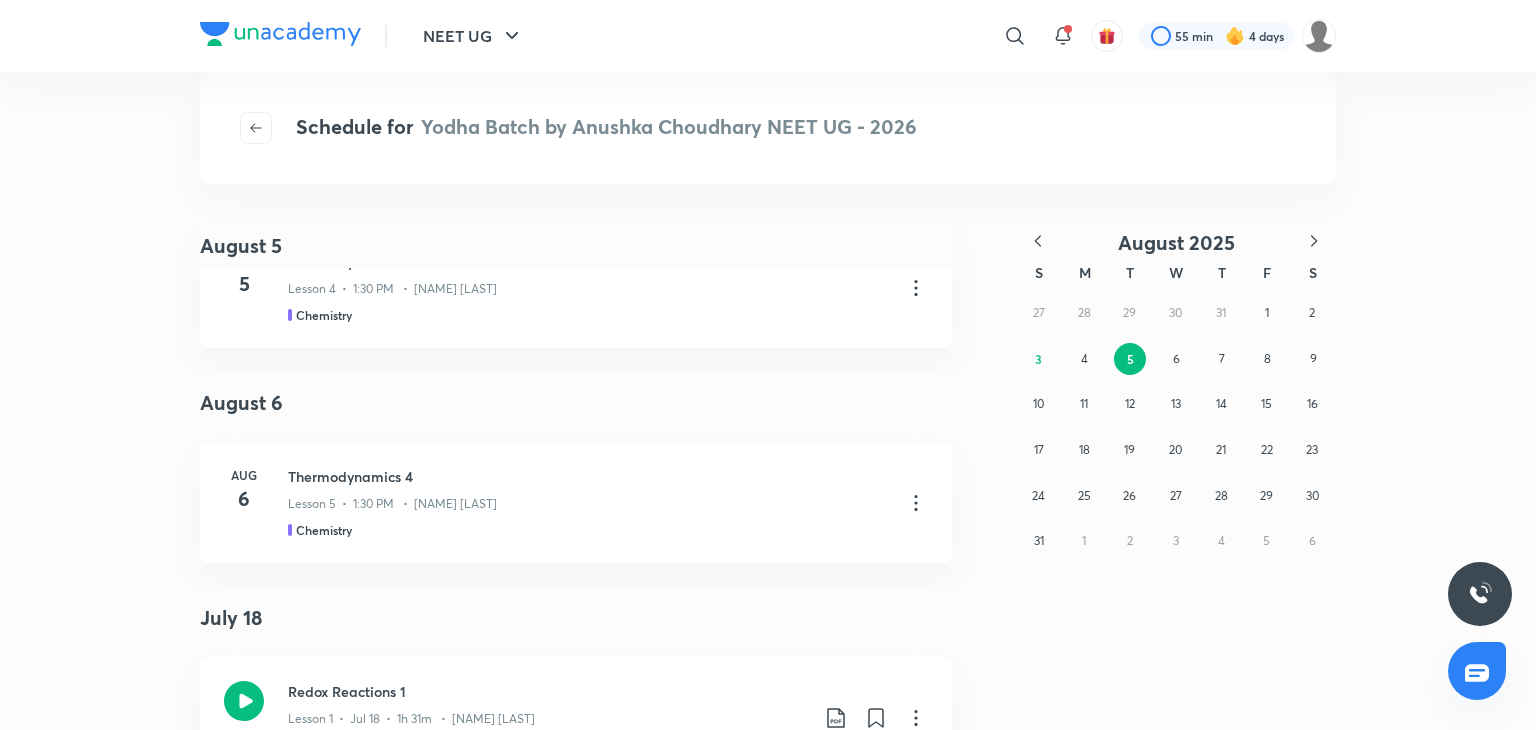 scroll, scrollTop: 54847, scrollLeft: 0, axis: vertical 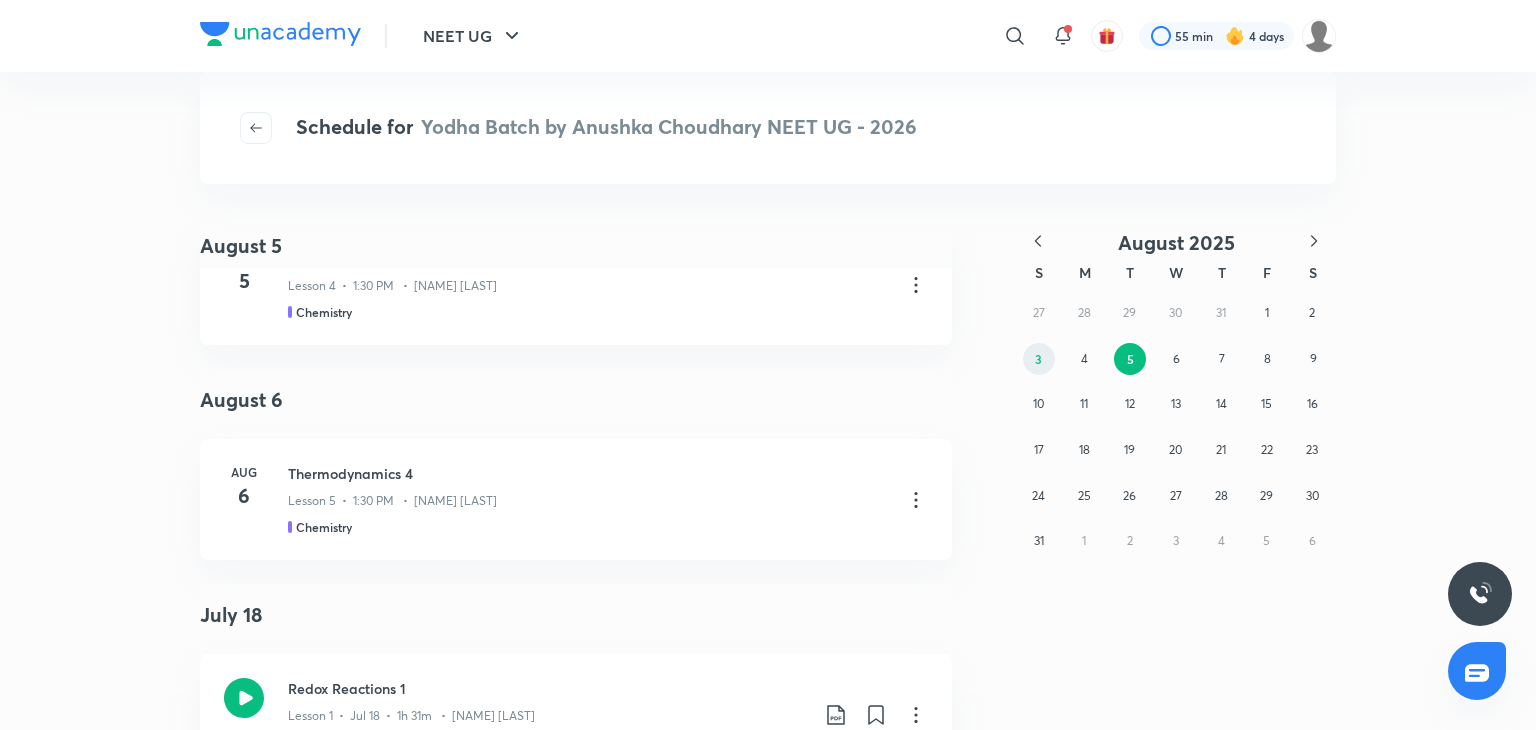 click on "3" at bounding box center (1039, 359) 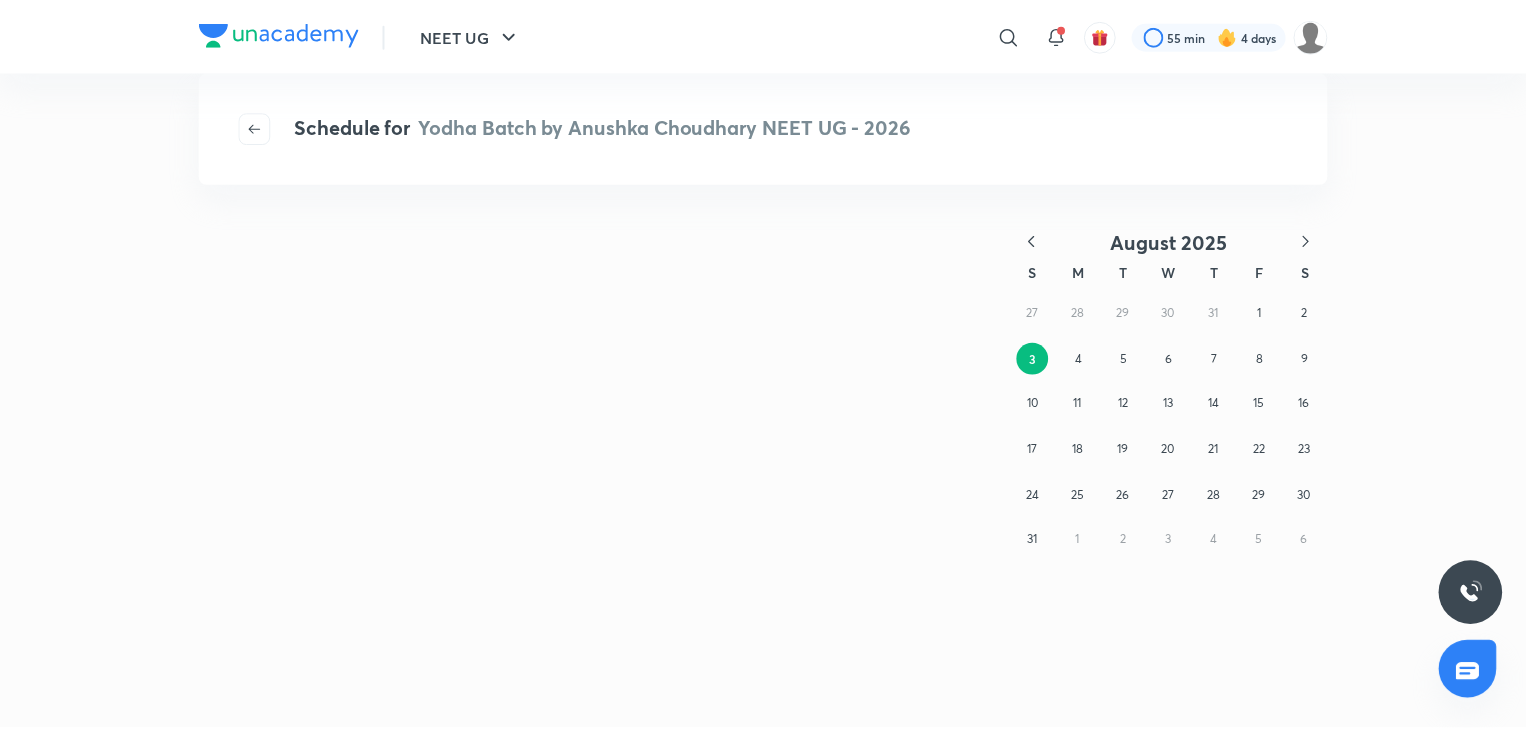 scroll, scrollTop: 0, scrollLeft: 0, axis: both 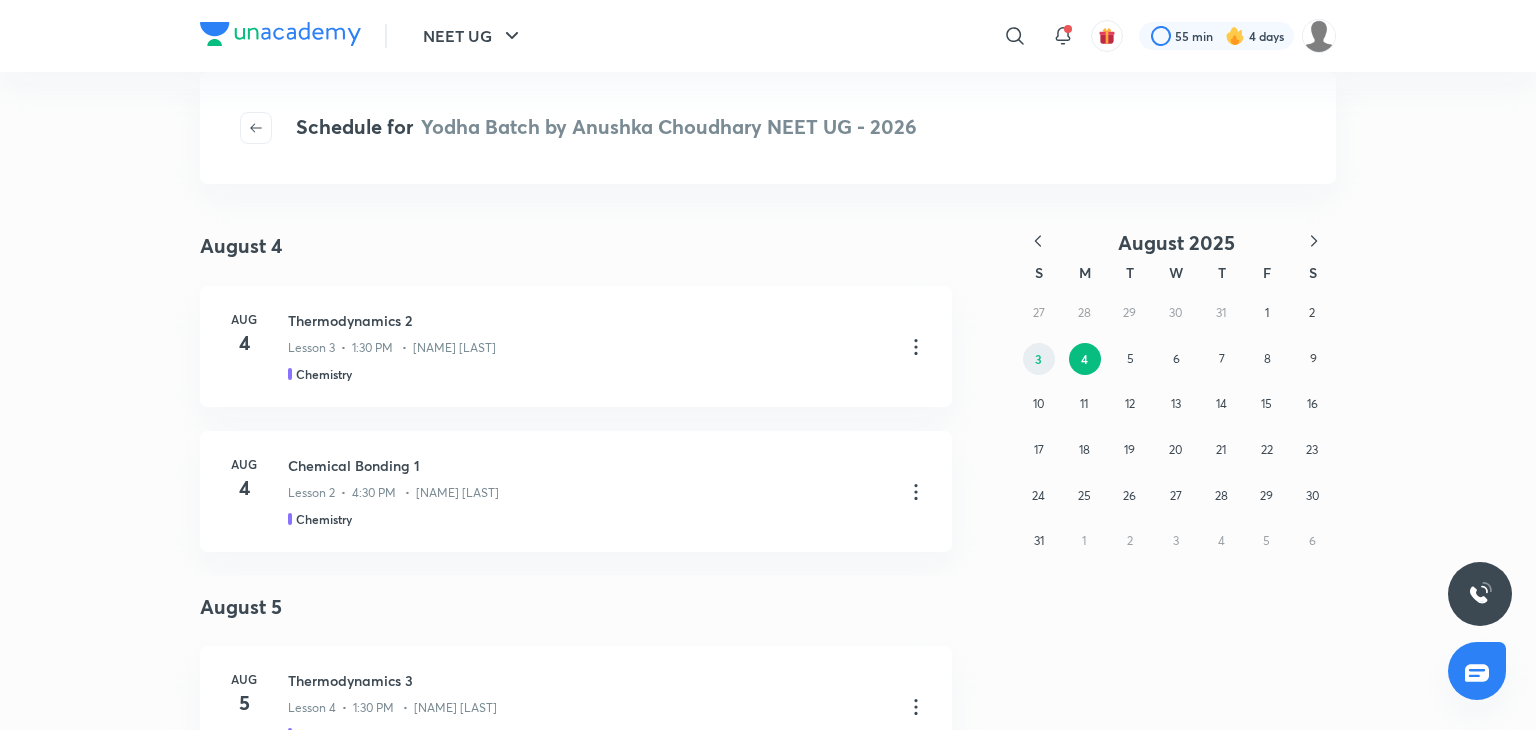 click on "3" at bounding box center (1039, 359) 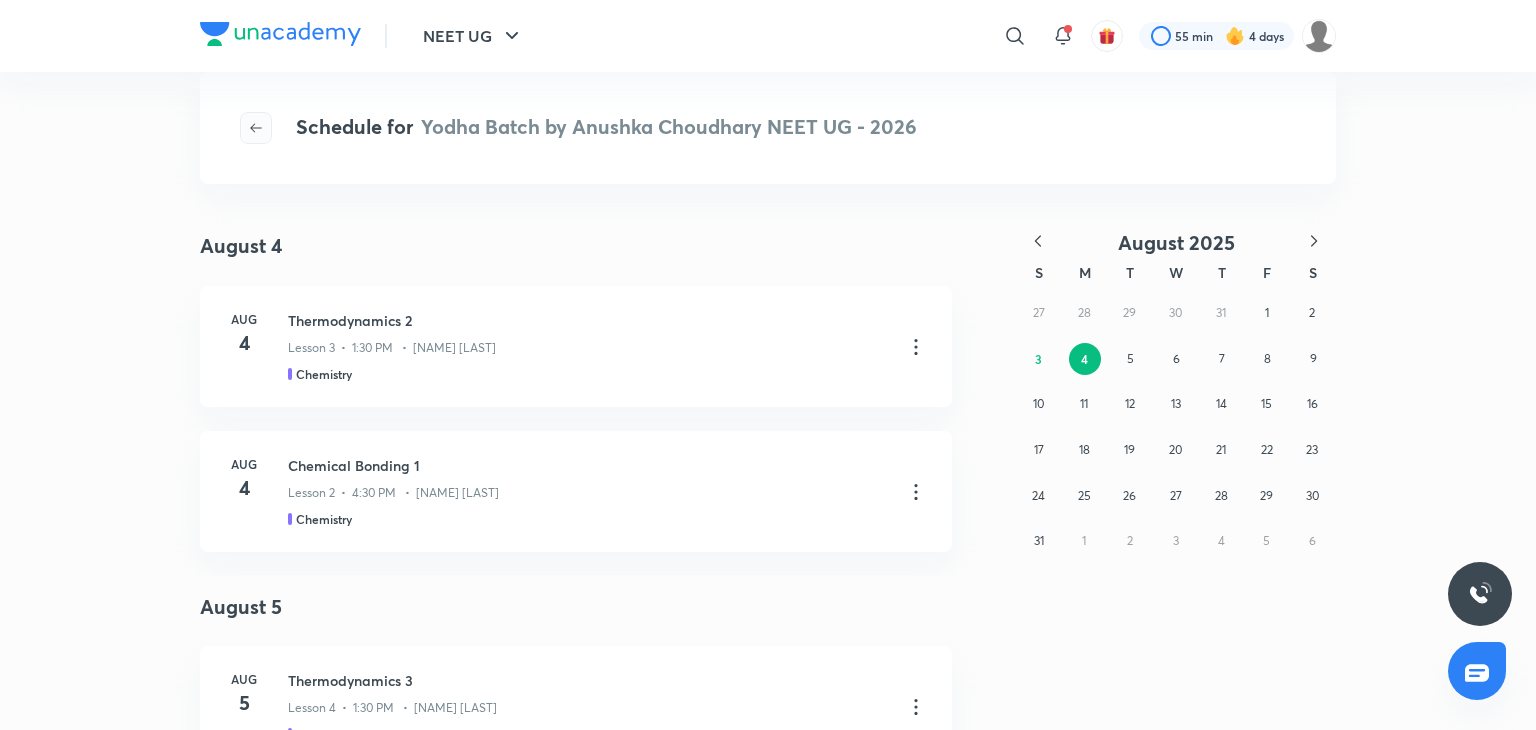 click at bounding box center (256, 128) 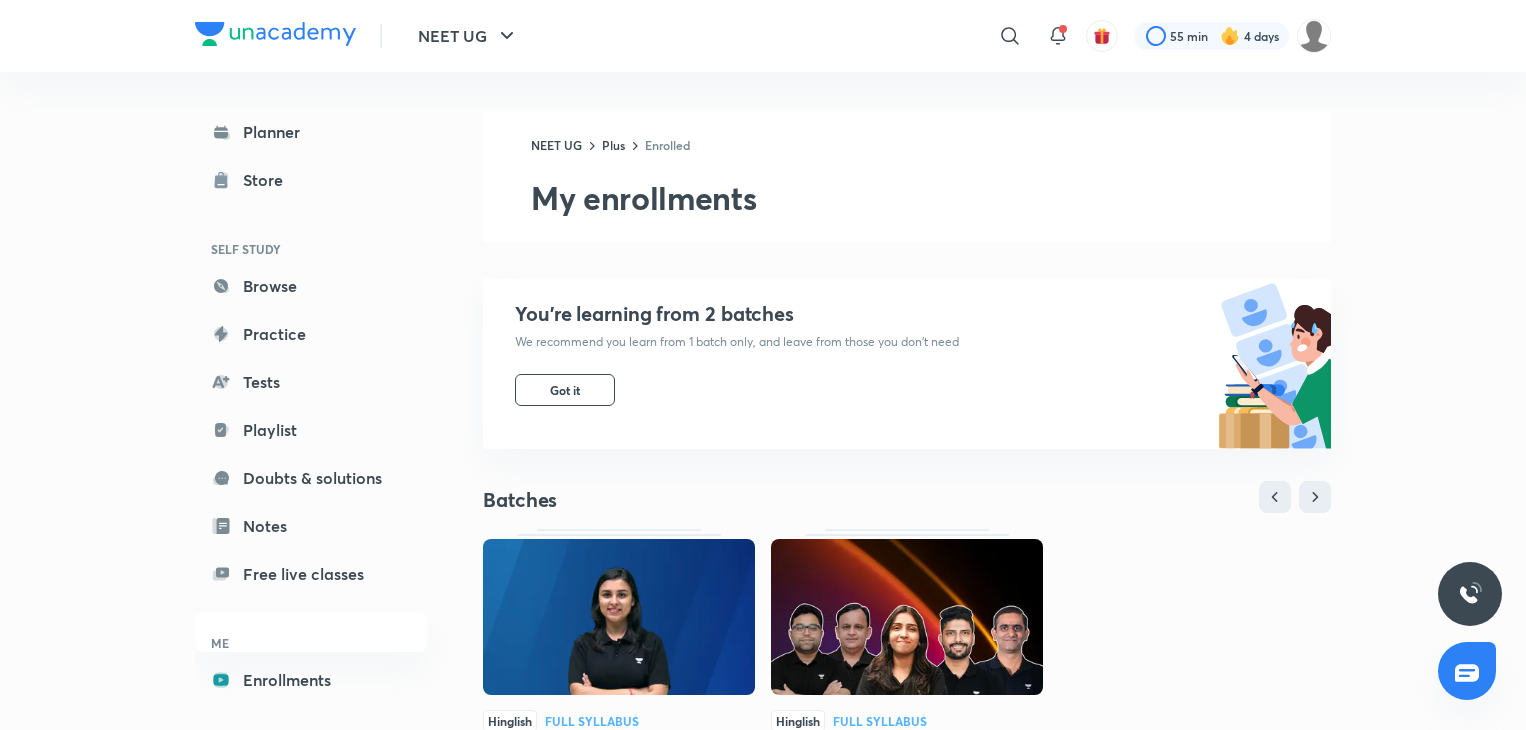 scroll, scrollTop: 0, scrollLeft: 0, axis: both 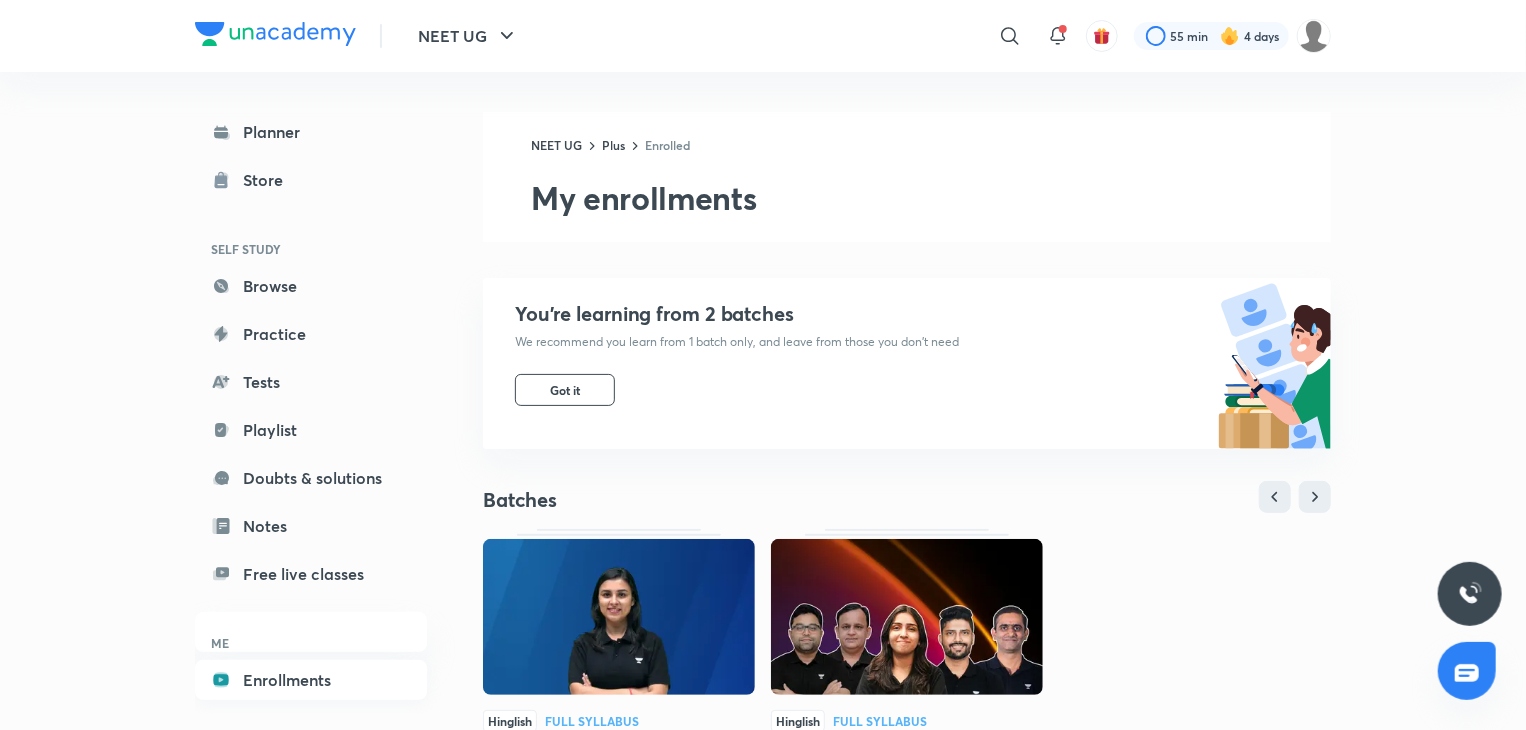 click on "Enrollments" at bounding box center (311, 680) 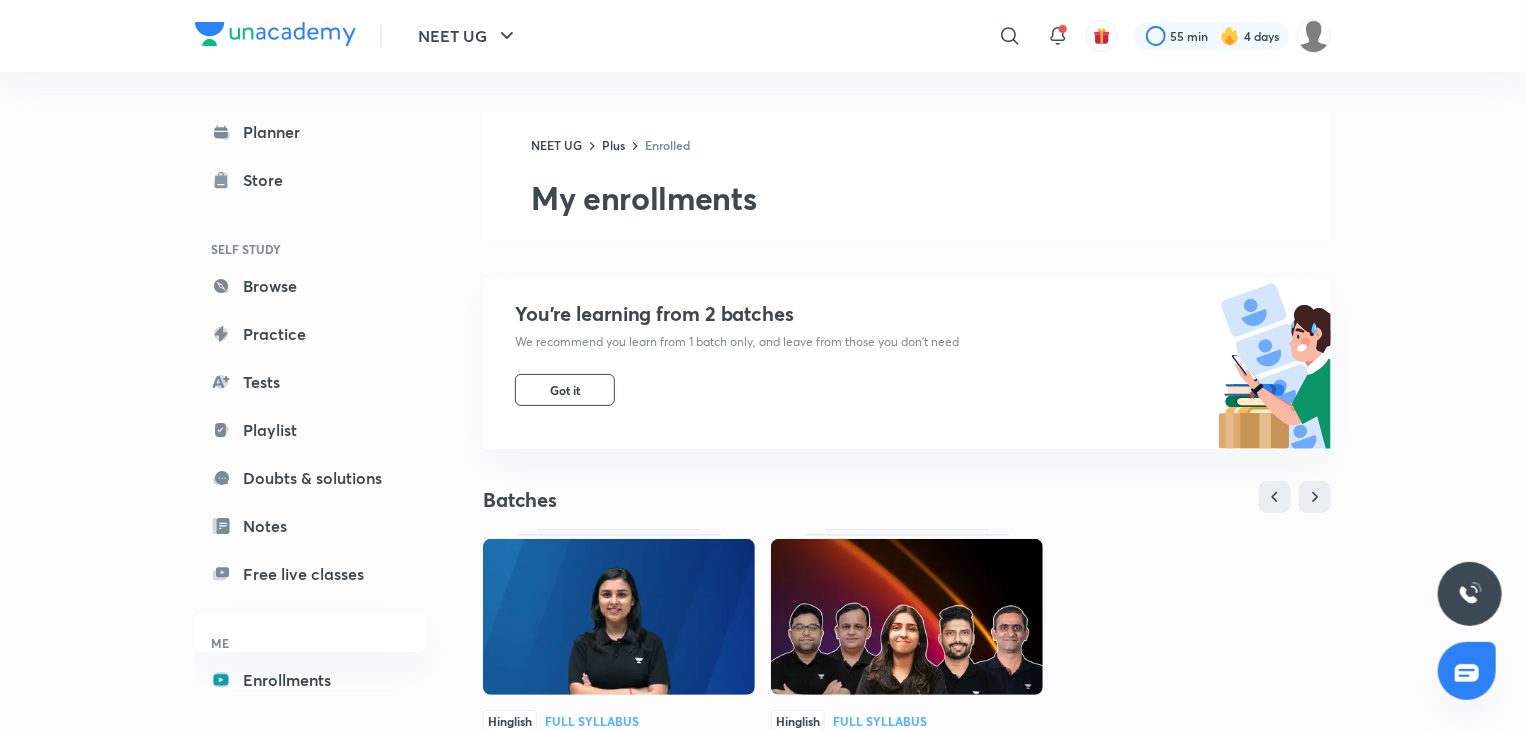 click at bounding box center [907, 617] 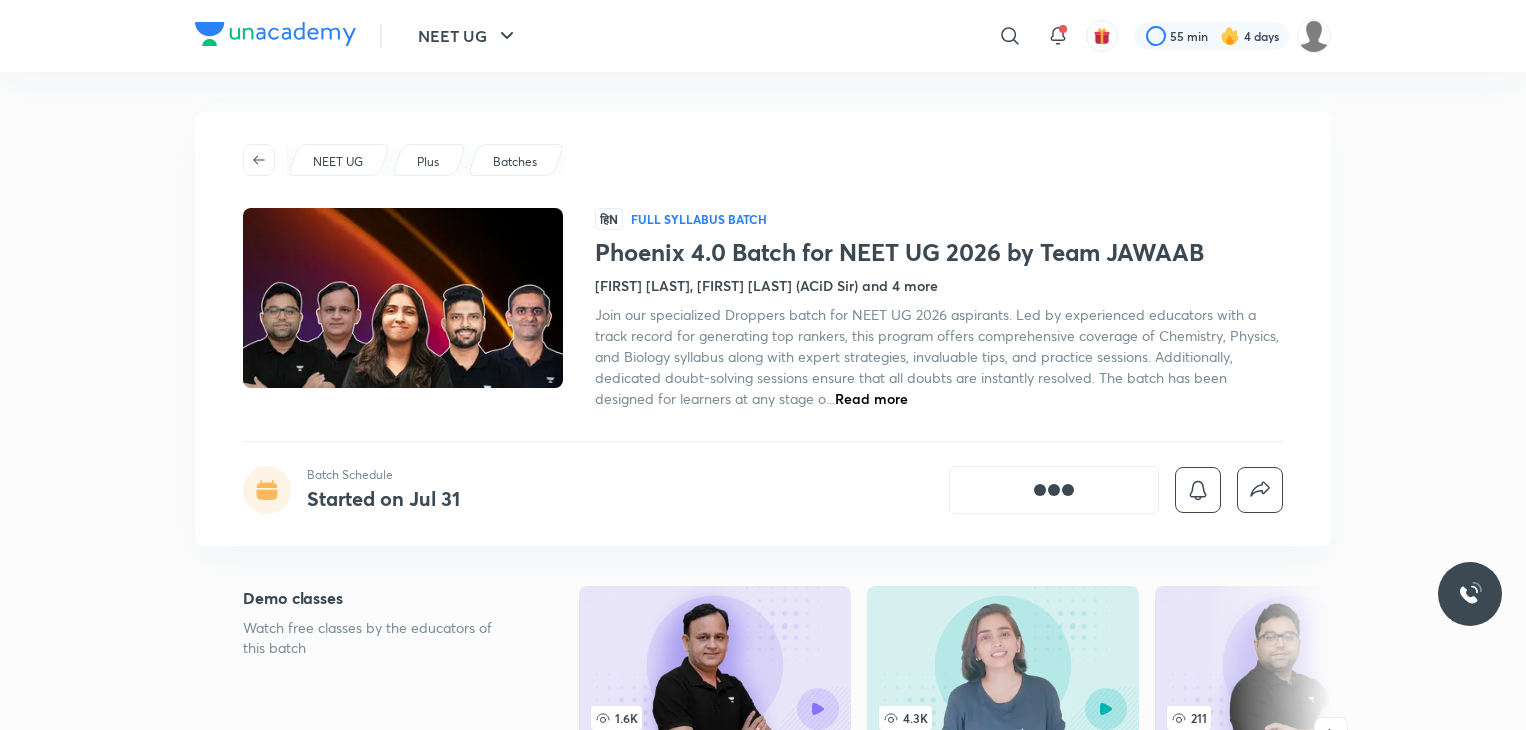 scroll, scrollTop: 0, scrollLeft: 0, axis: both 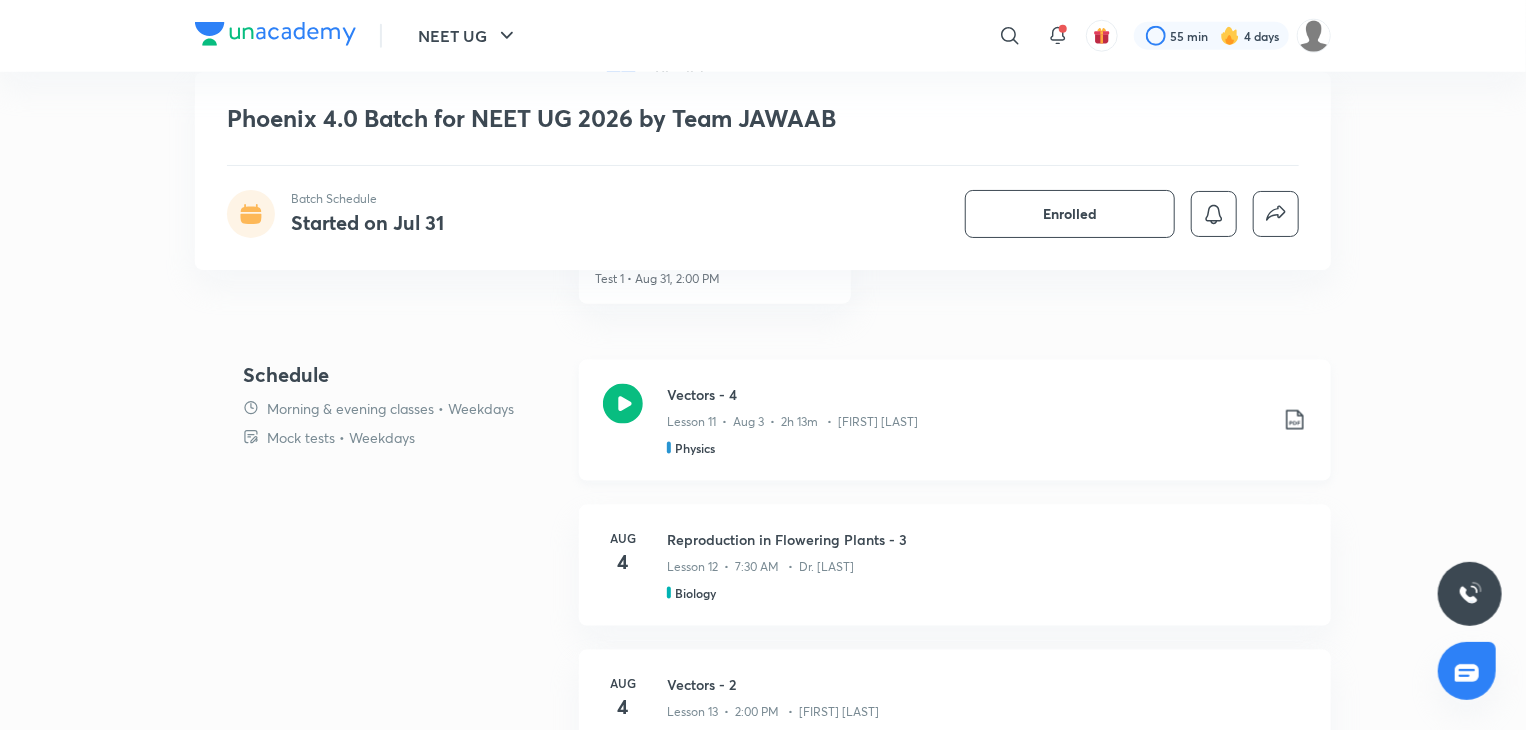 click 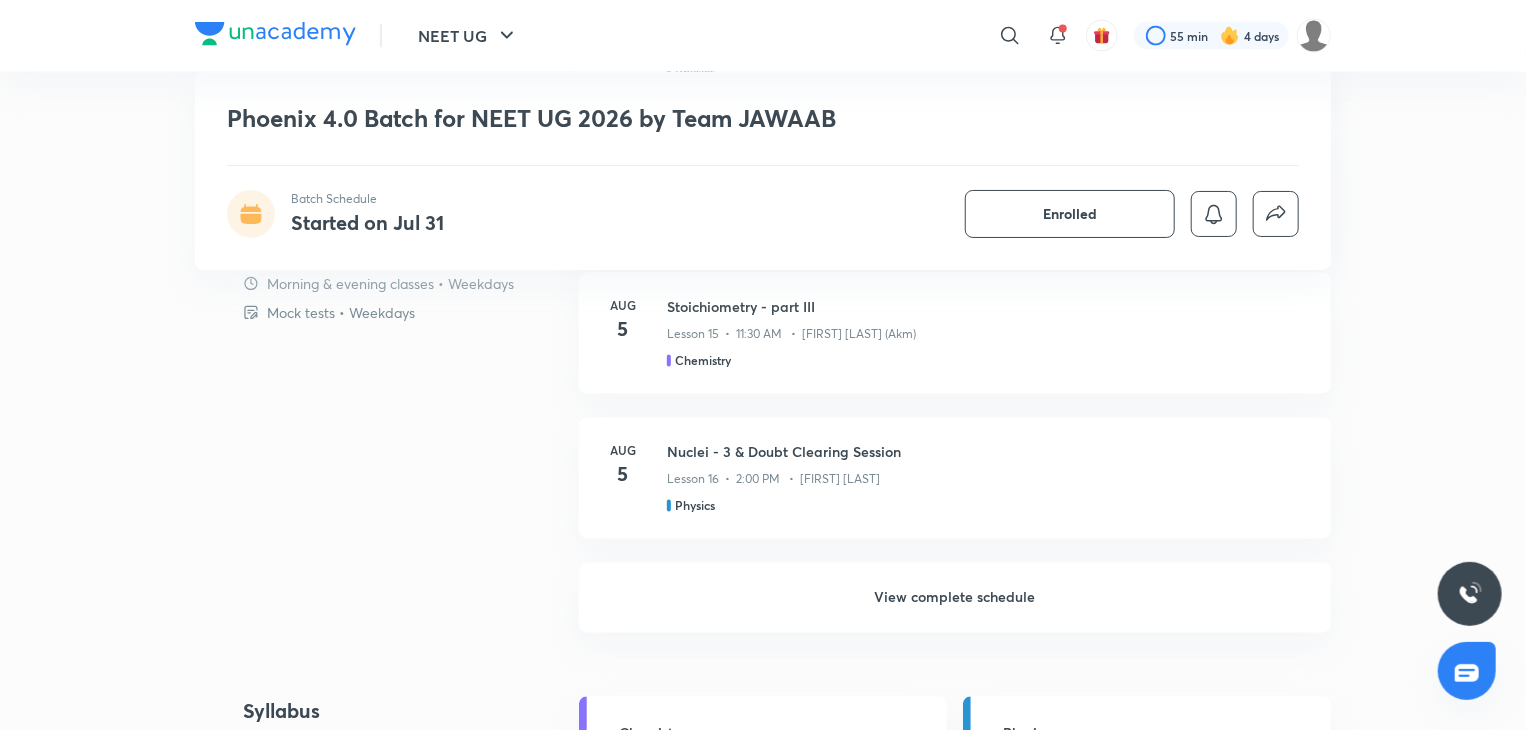 scroll, scrollTop: 1747, scrollLeft: 0, axis: vertical 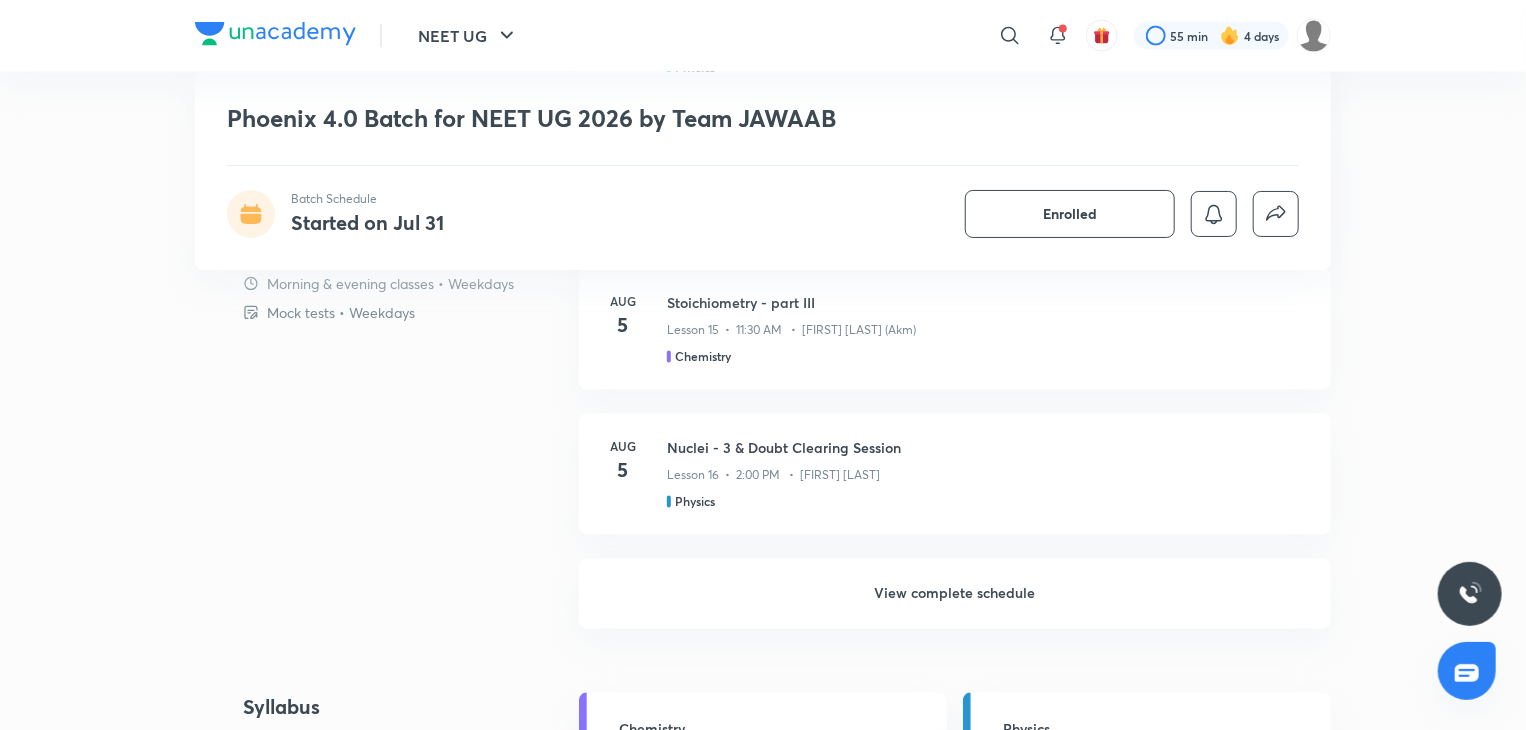 click on "View complete schedule" at bounding box center [955, 594] 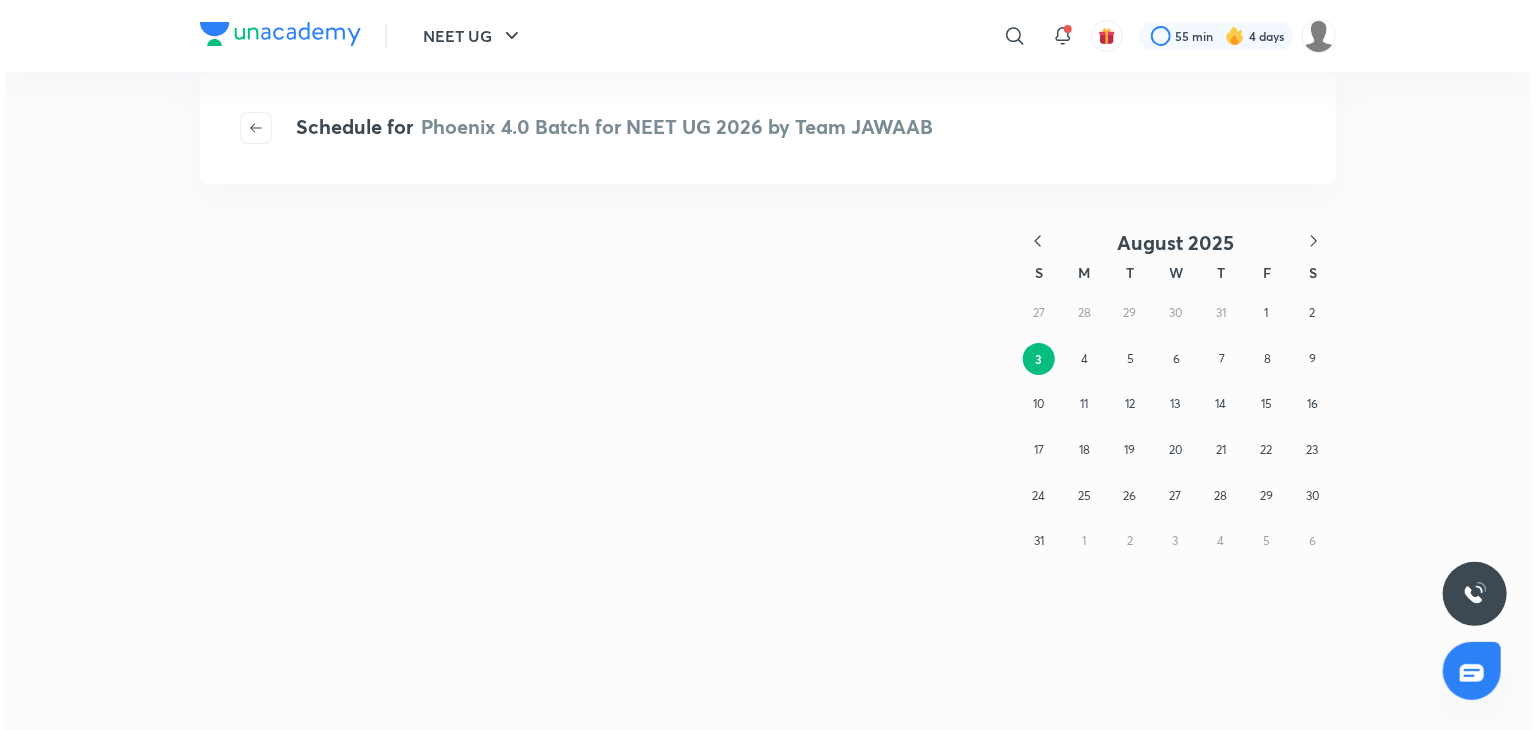 scroll, scrollTop: 0, scrollLeft: 0, axis: both 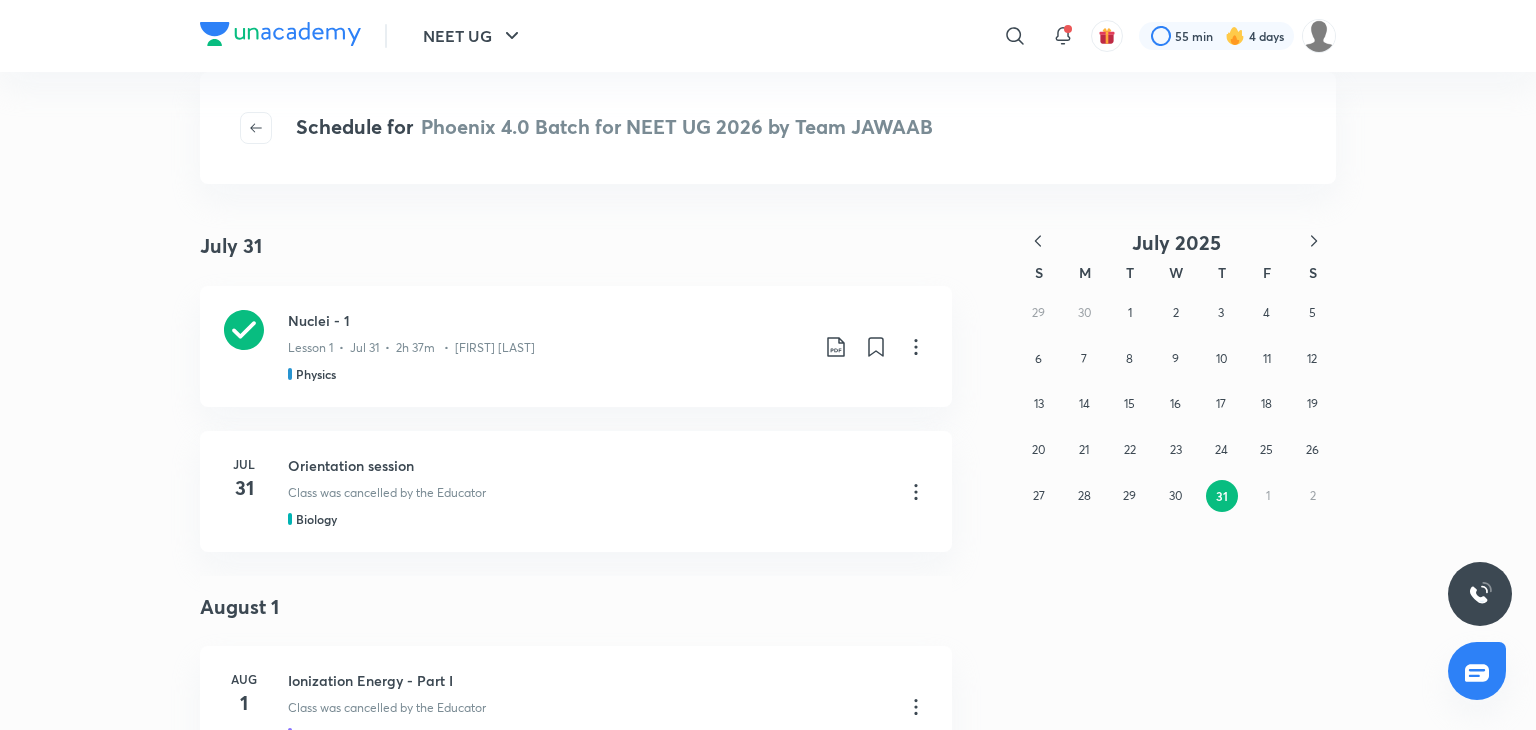 click 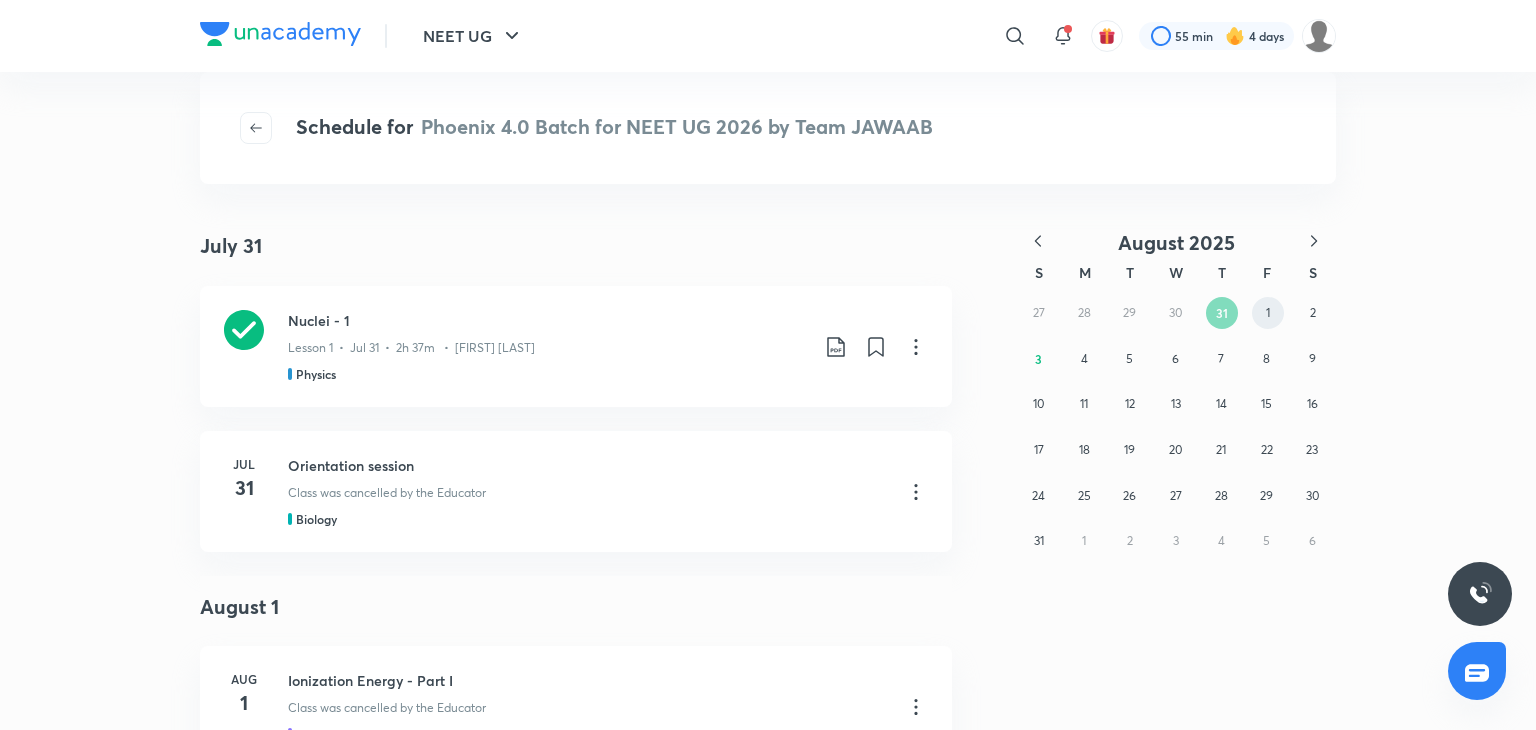 click on "1" at bounding box center (1268, 313) 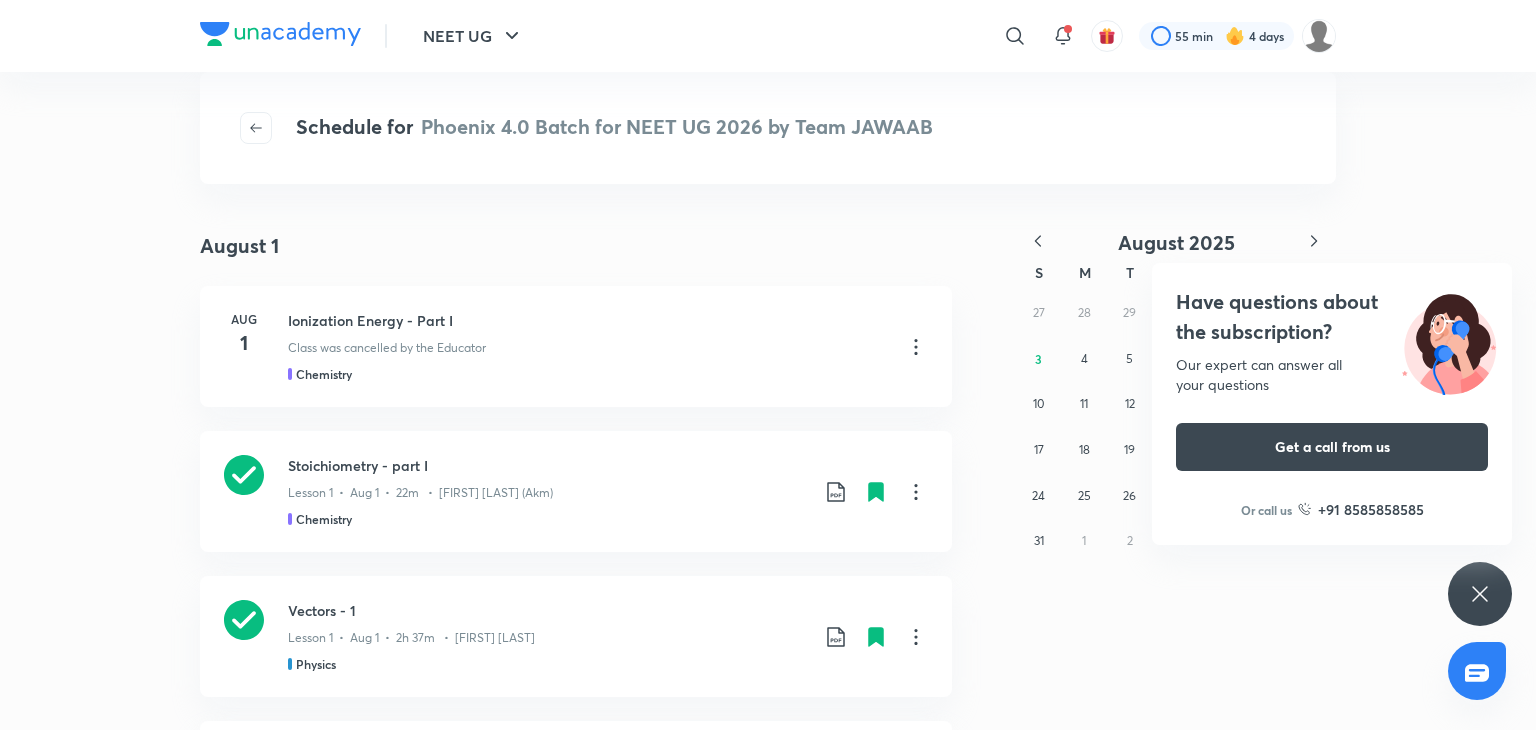 click on "Have questions about the subscription? Our expert can answer all your questions Get a call from us Or call us +91 8585858585" at bounding box center [1480, 594] 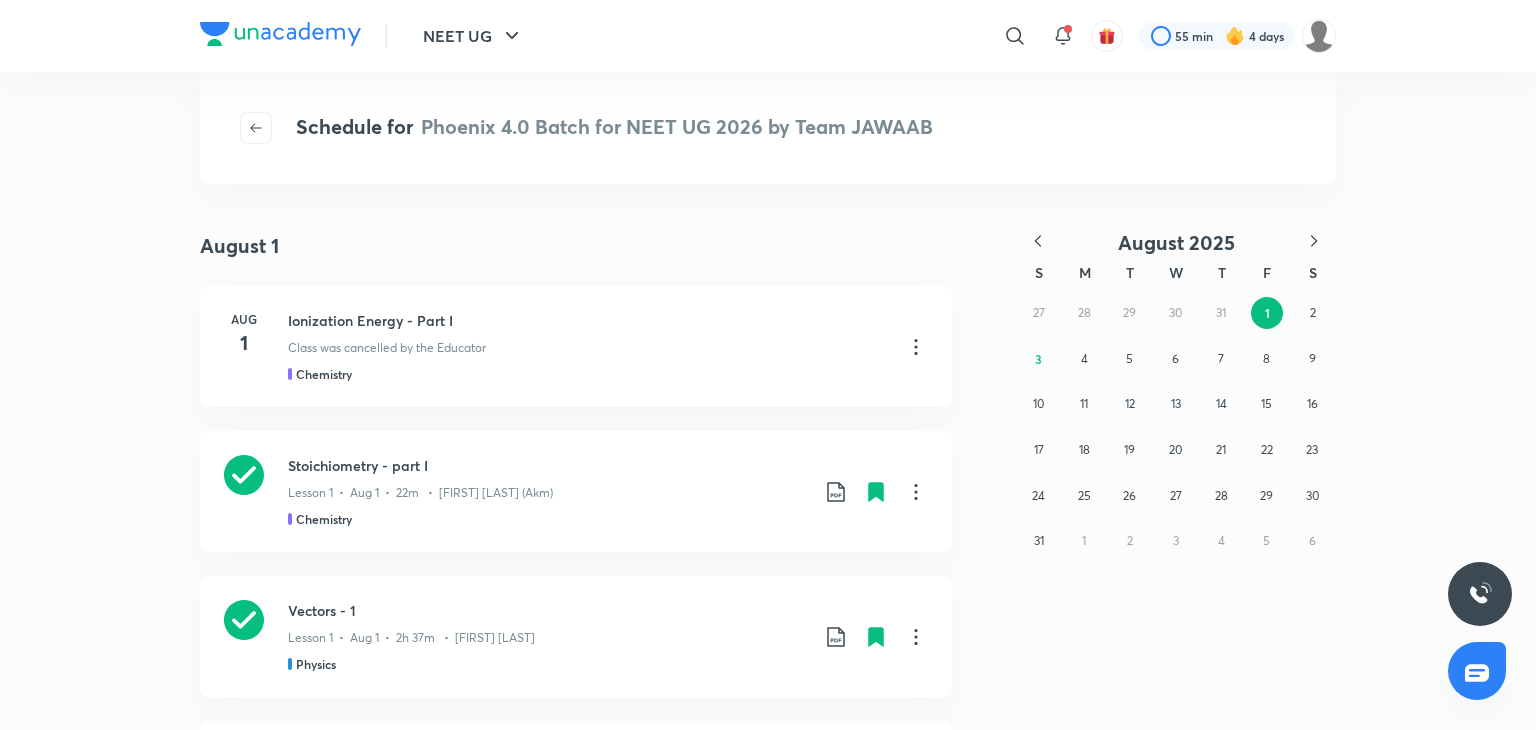 click on "27 28 29 30 31 1 2 3 4 5 6 7 8 9 10 11 12 13 14 15 16 17 18 19 20 21 22 23 24 25 26 27 28 29 30 31 1 2 3 4 5 6" at bounding box center [1176, 427] 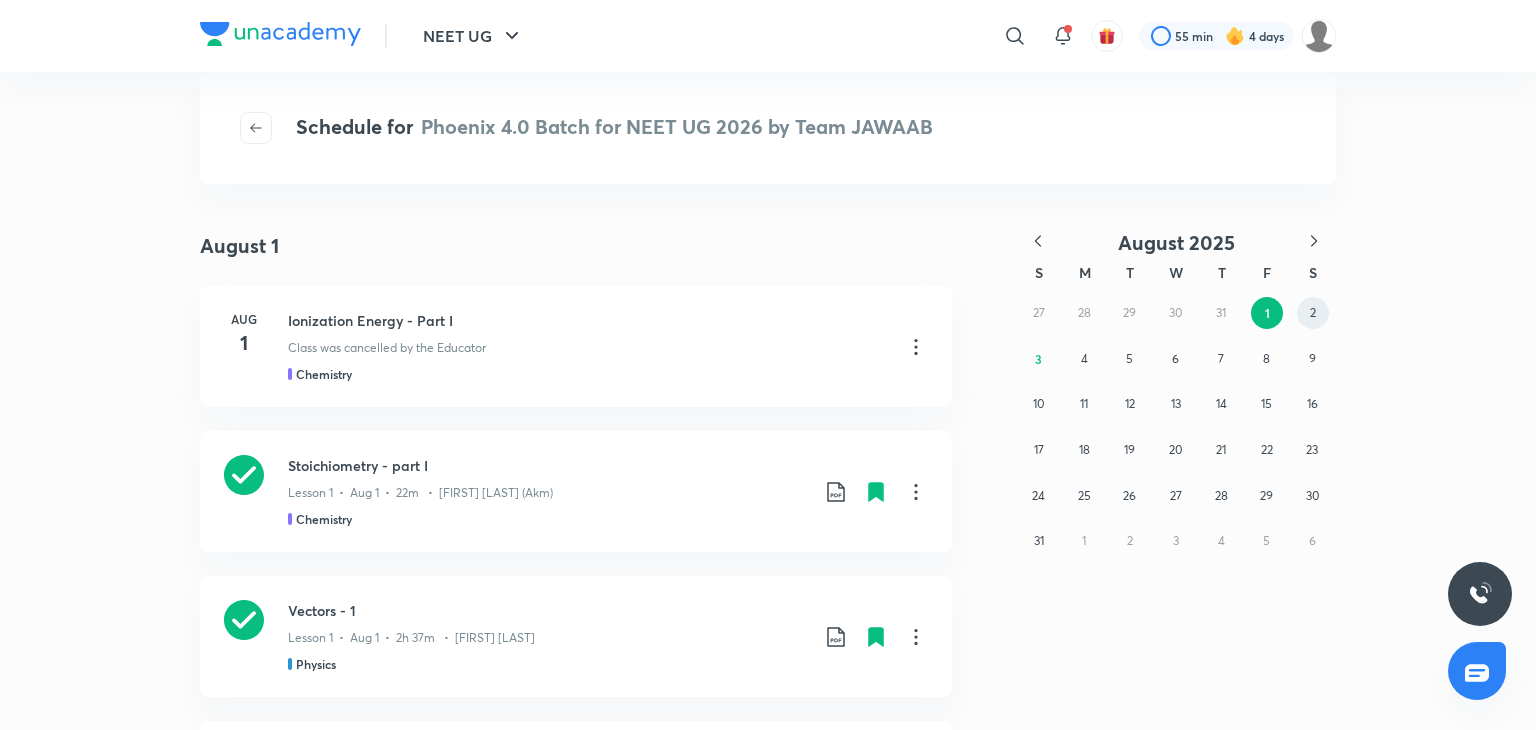 click on "2" at bounding box center (1313, 313) 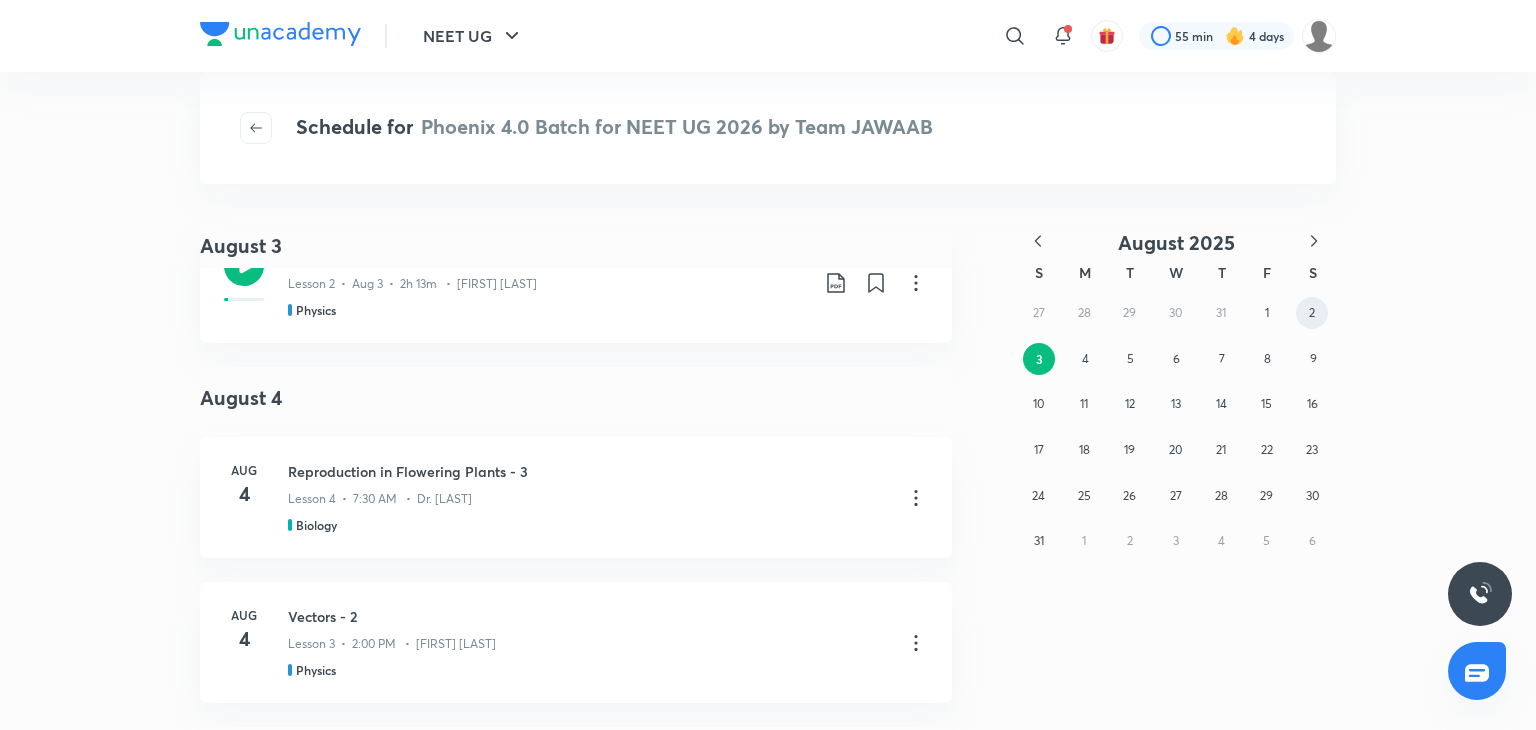 scroll, scrollTop: 712, scrollLeft: 0, axis: vertical 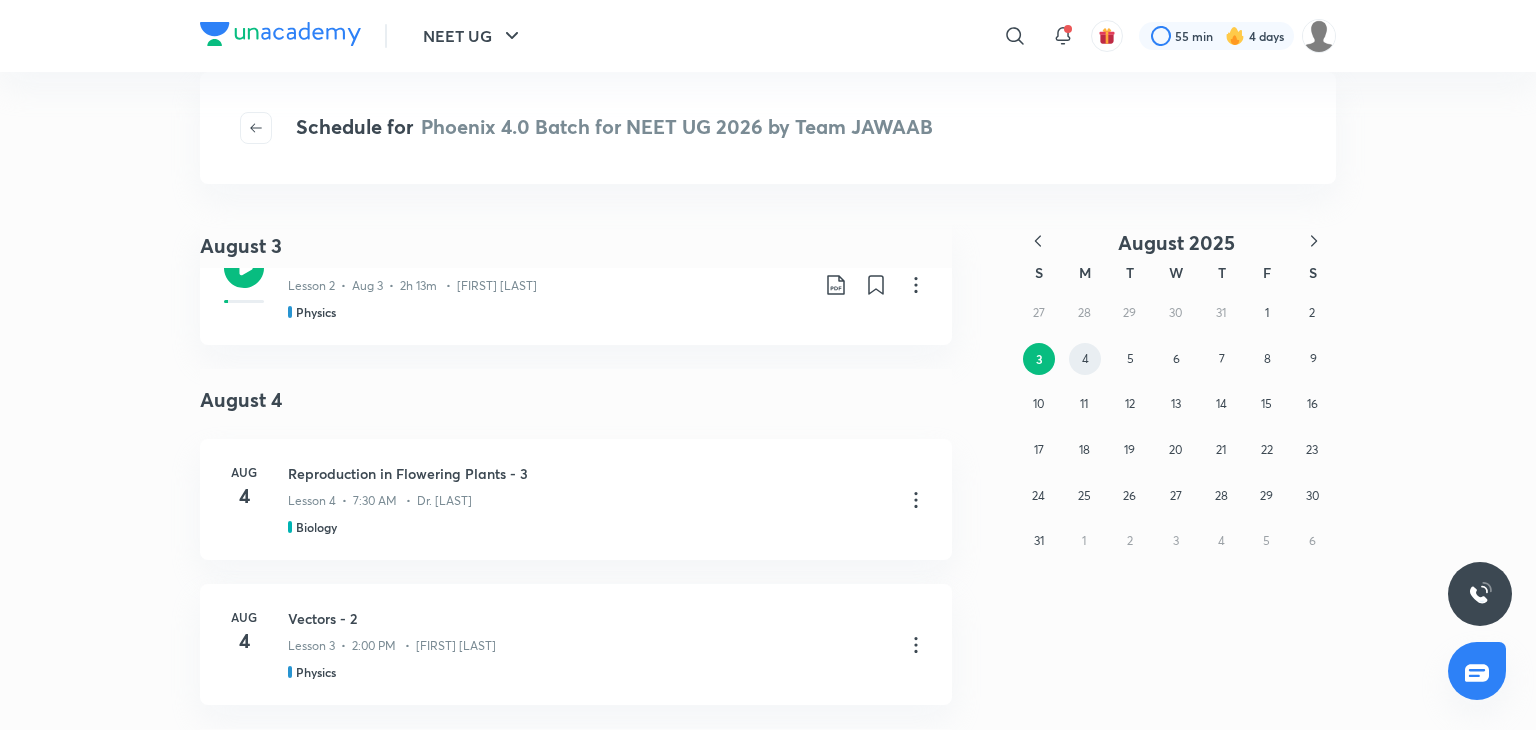 click on "4" at bounding box center (1085, 359) 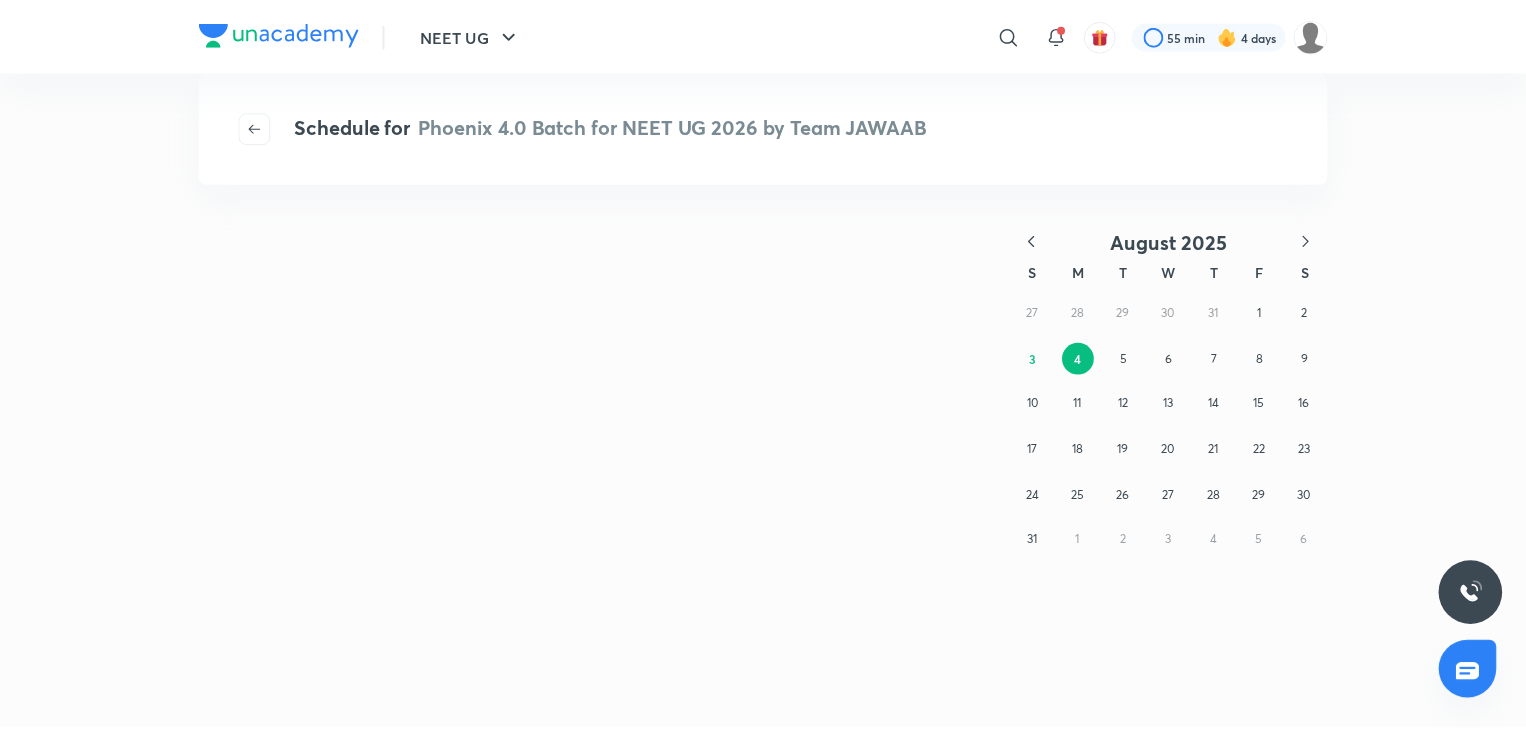 scroll, scrollTop: 0, scrollLeft: 0, axis: both 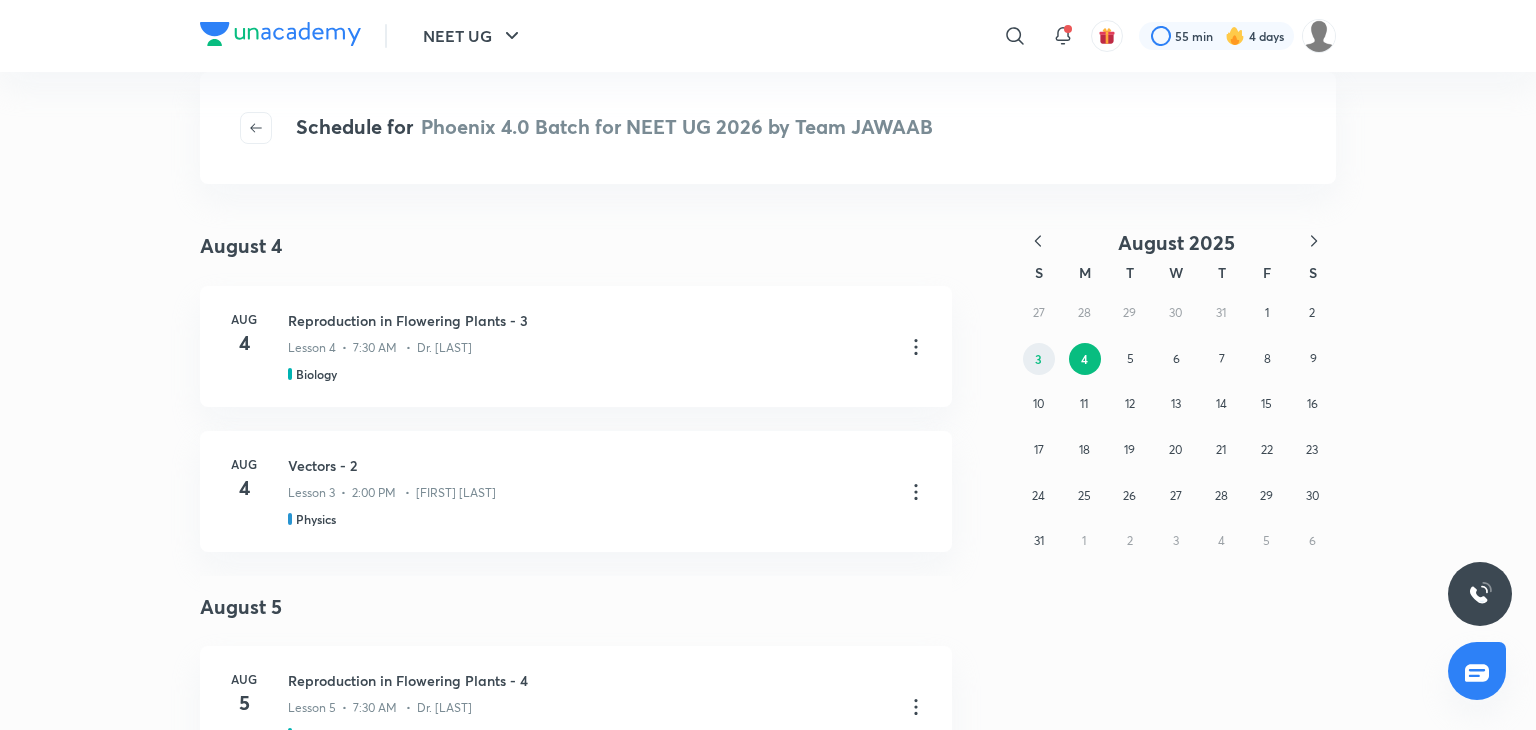 click on "3" at bounding box center (1039, 359) 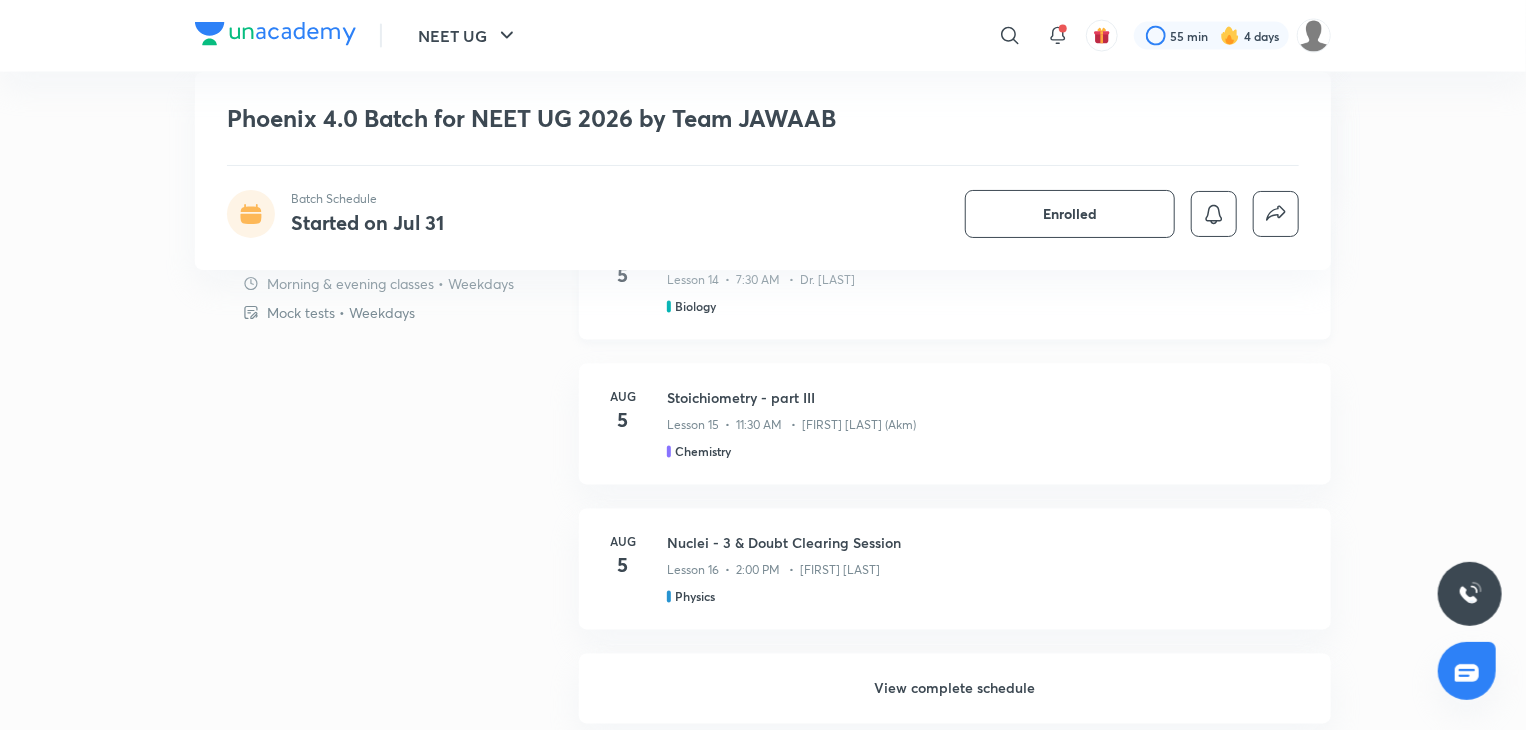 scroll, scrollTop: 1652, scrollLeft: 0, axis: vertical 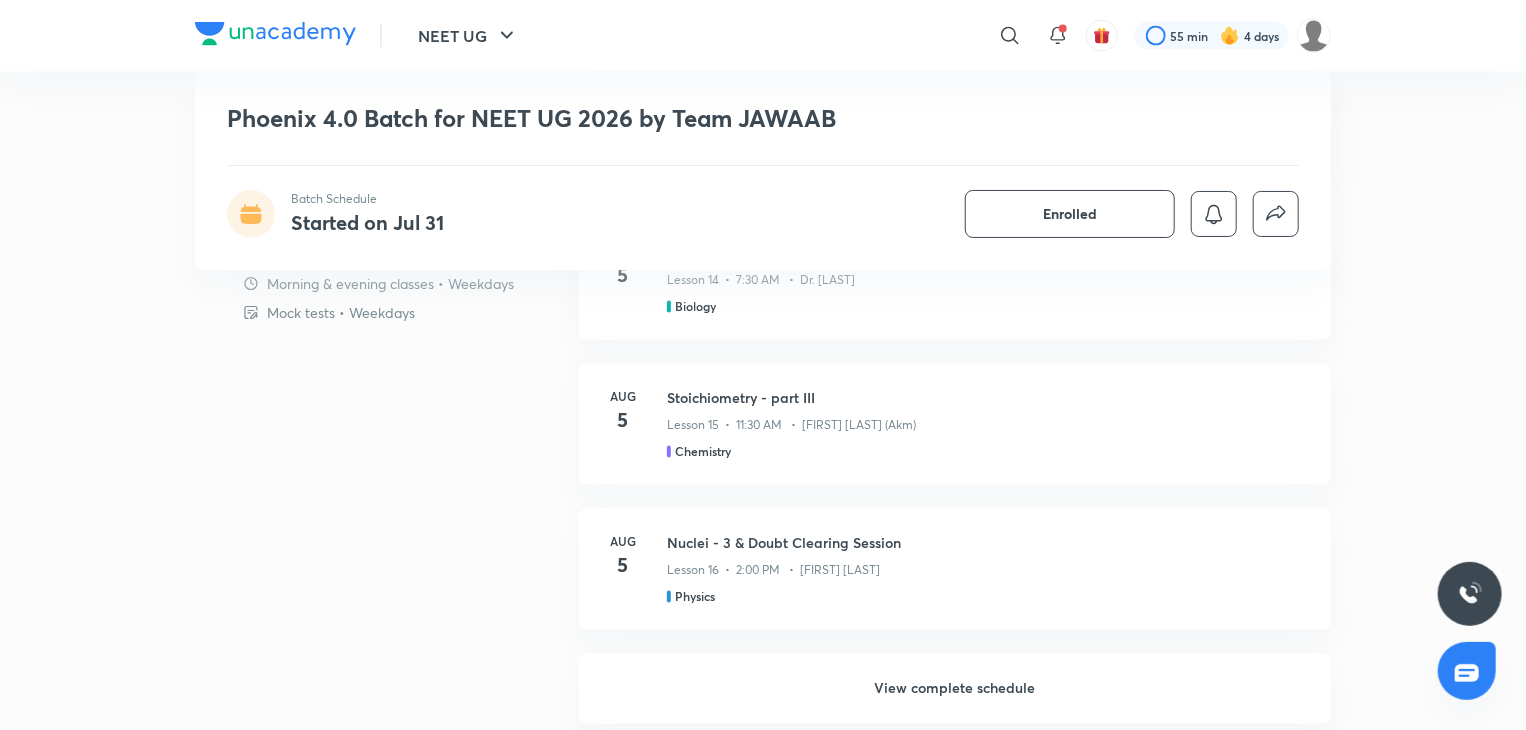 click on "View complete schedule" at bounding box center (955, 689) 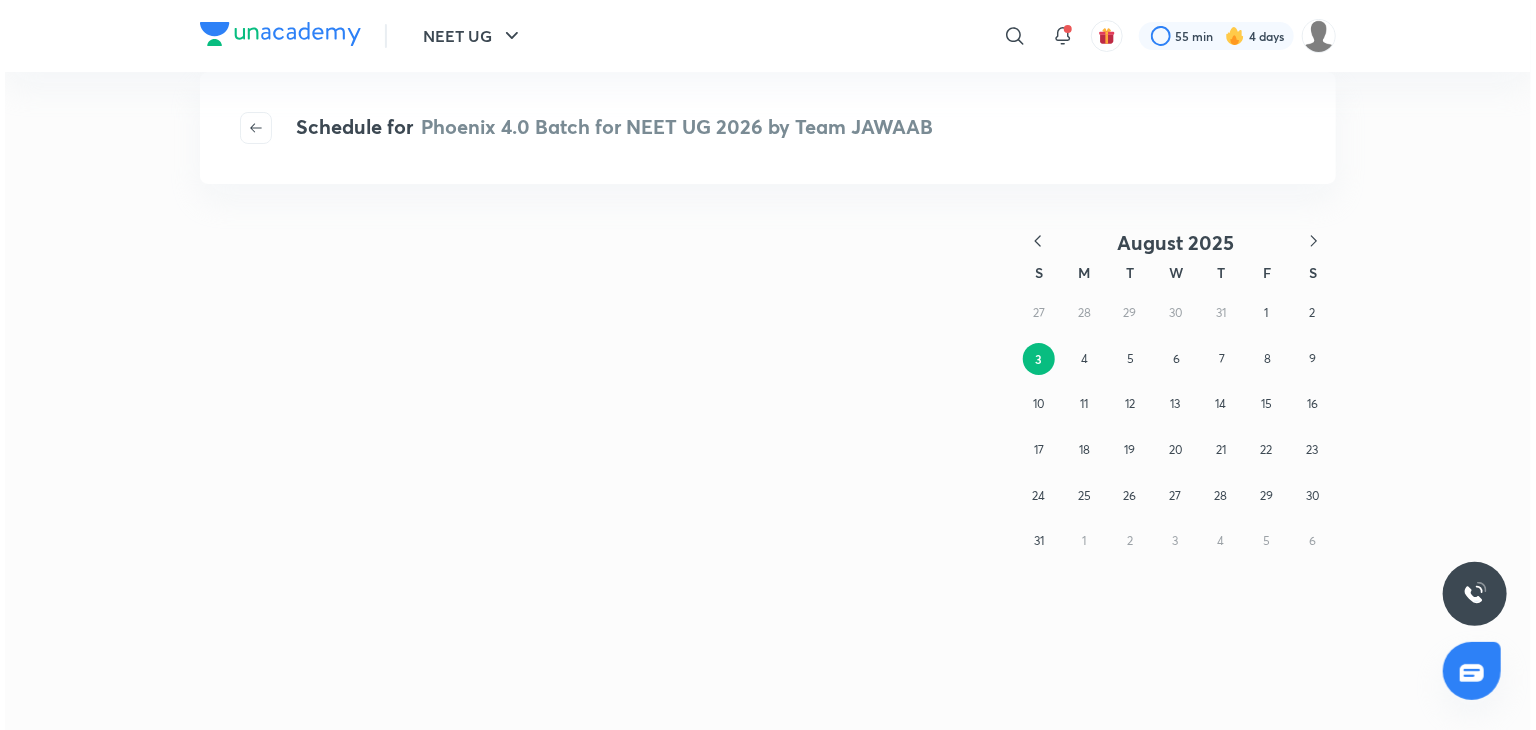 scroll, scrollTop: 0, scrollLeft: 0, axis: both 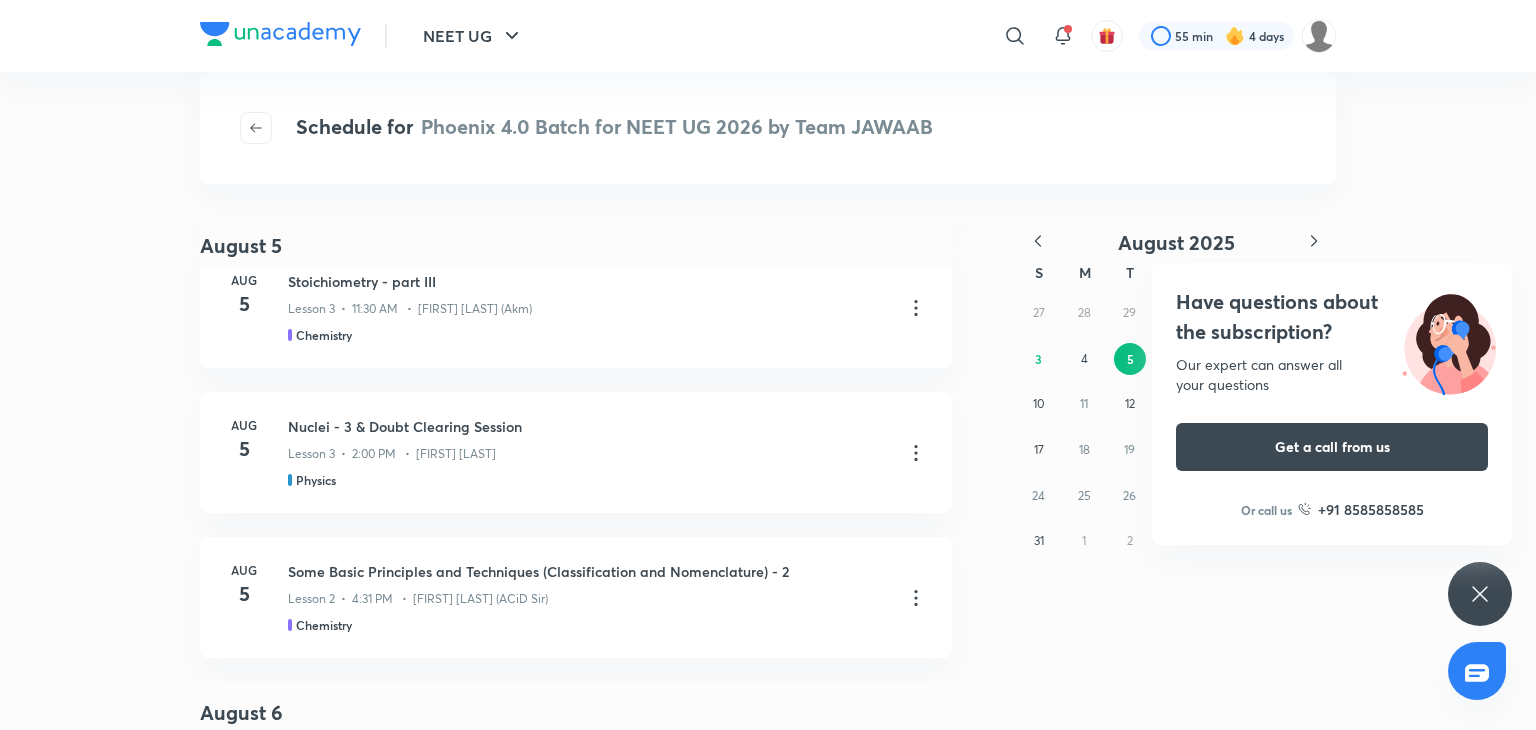 click 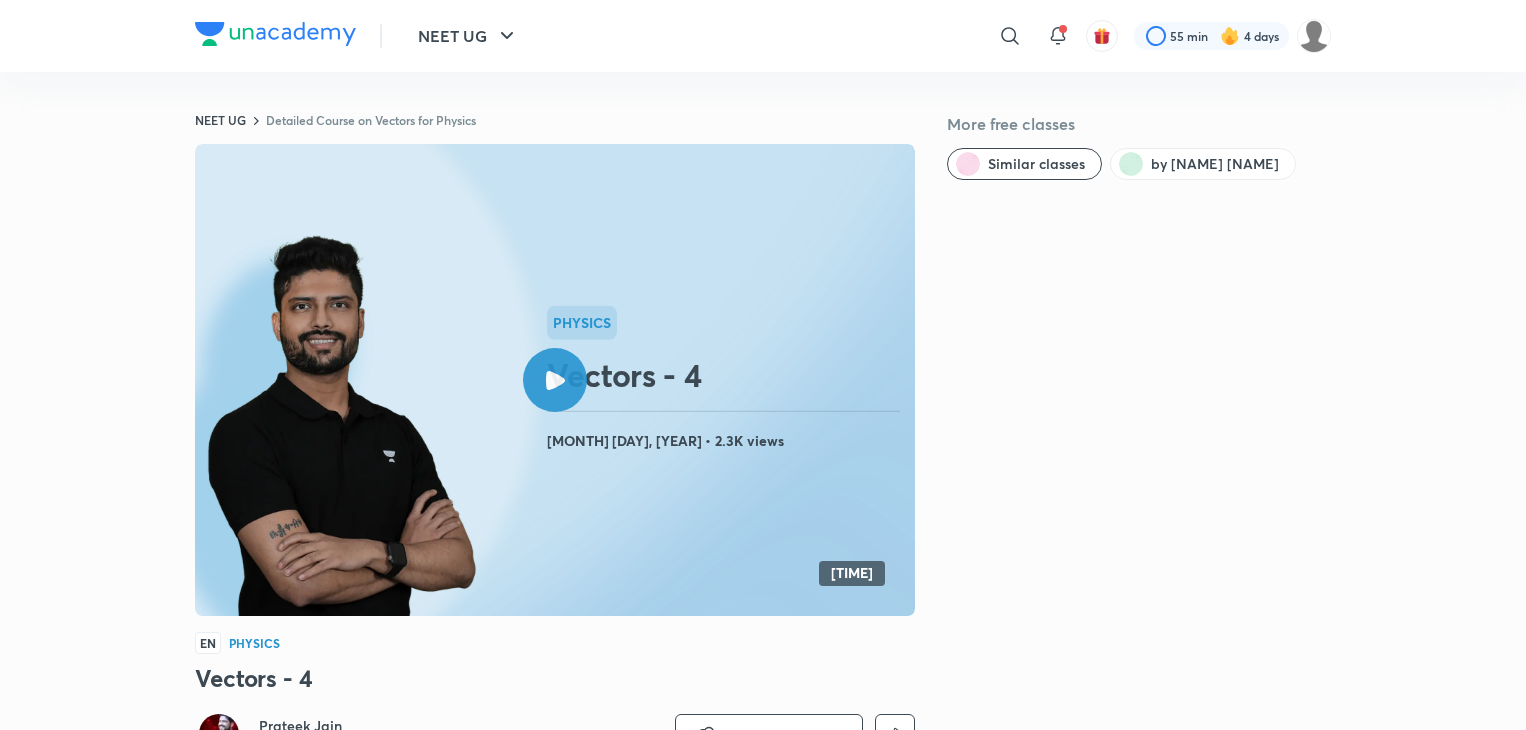 scroll, scrollTop: 0, scrollLeft: 0, axis: both 